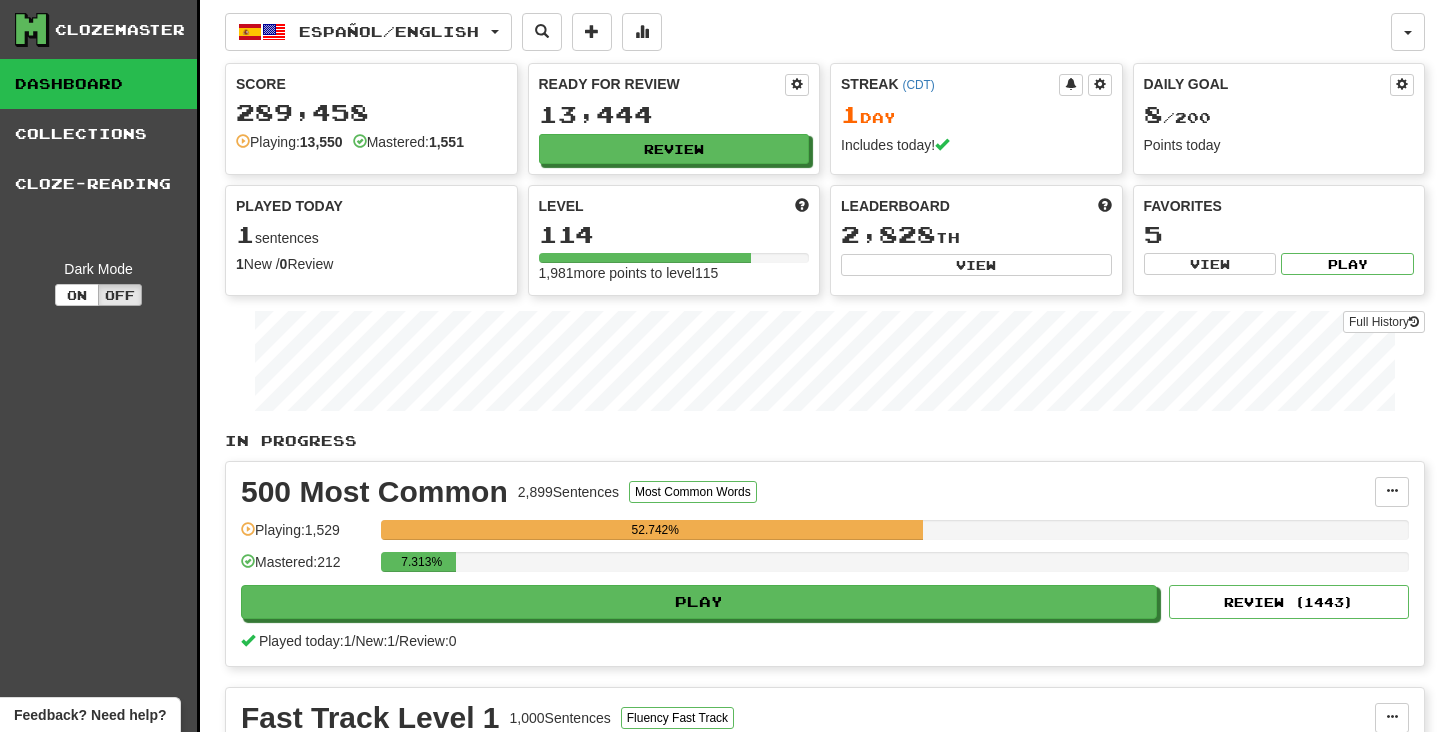 scroll, scrollTop: 0, scrollLeft: 0, axis: both 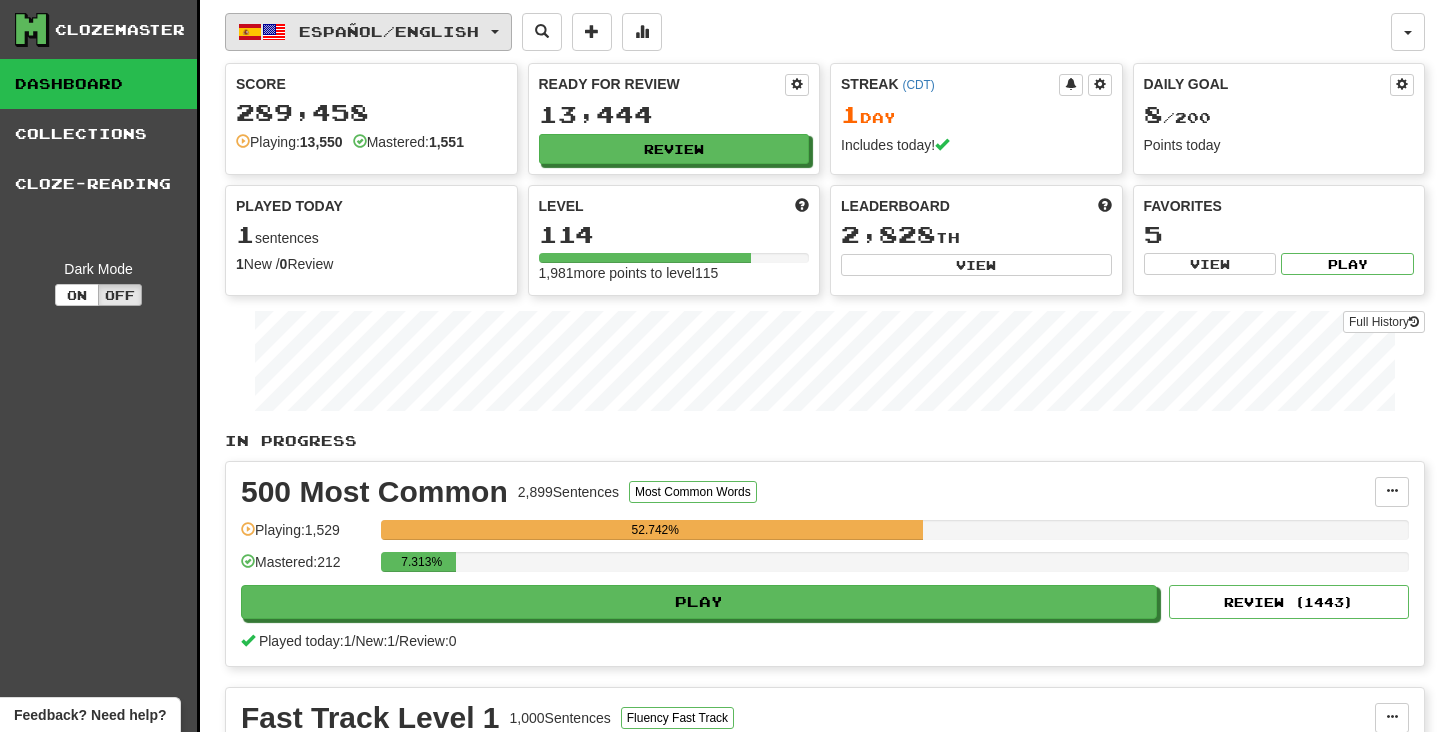 click on "Español  /  English" 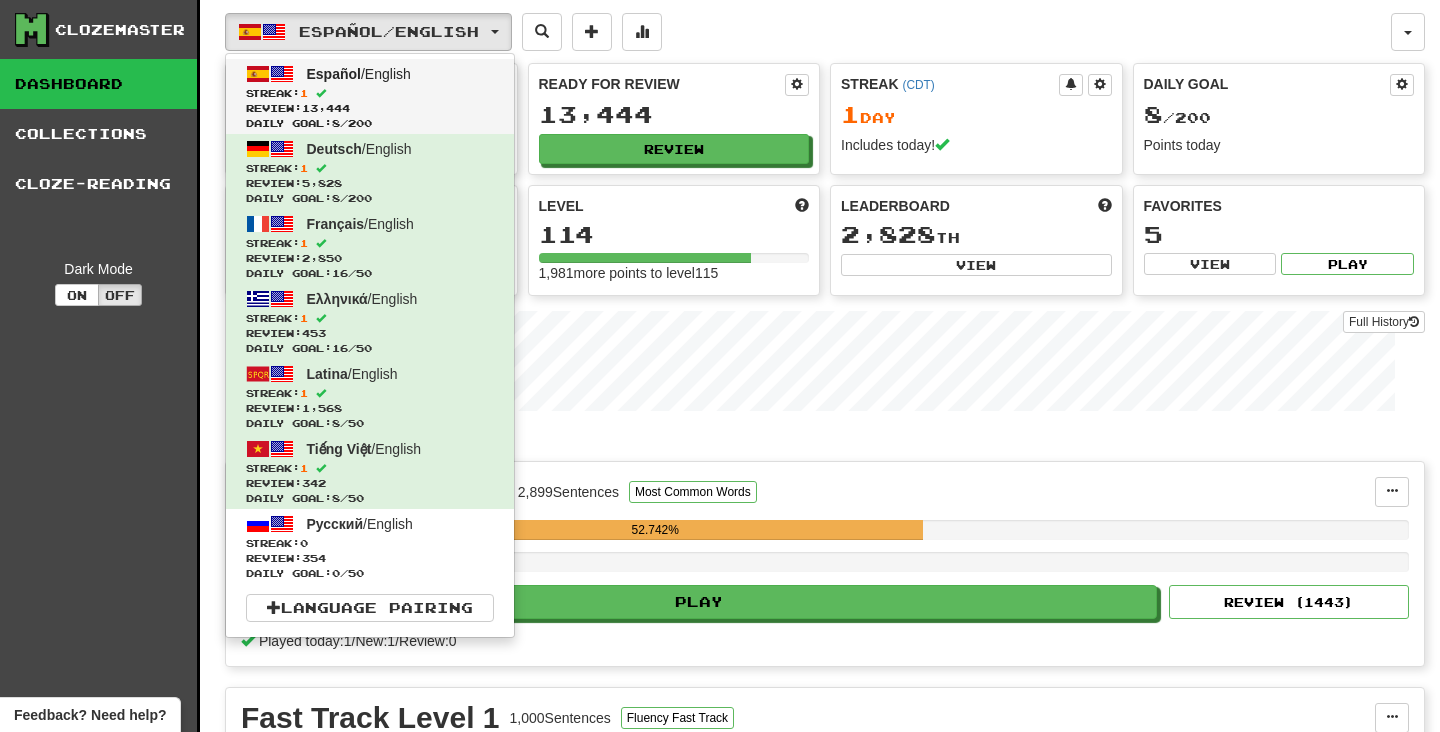 click on "Streak:  1" 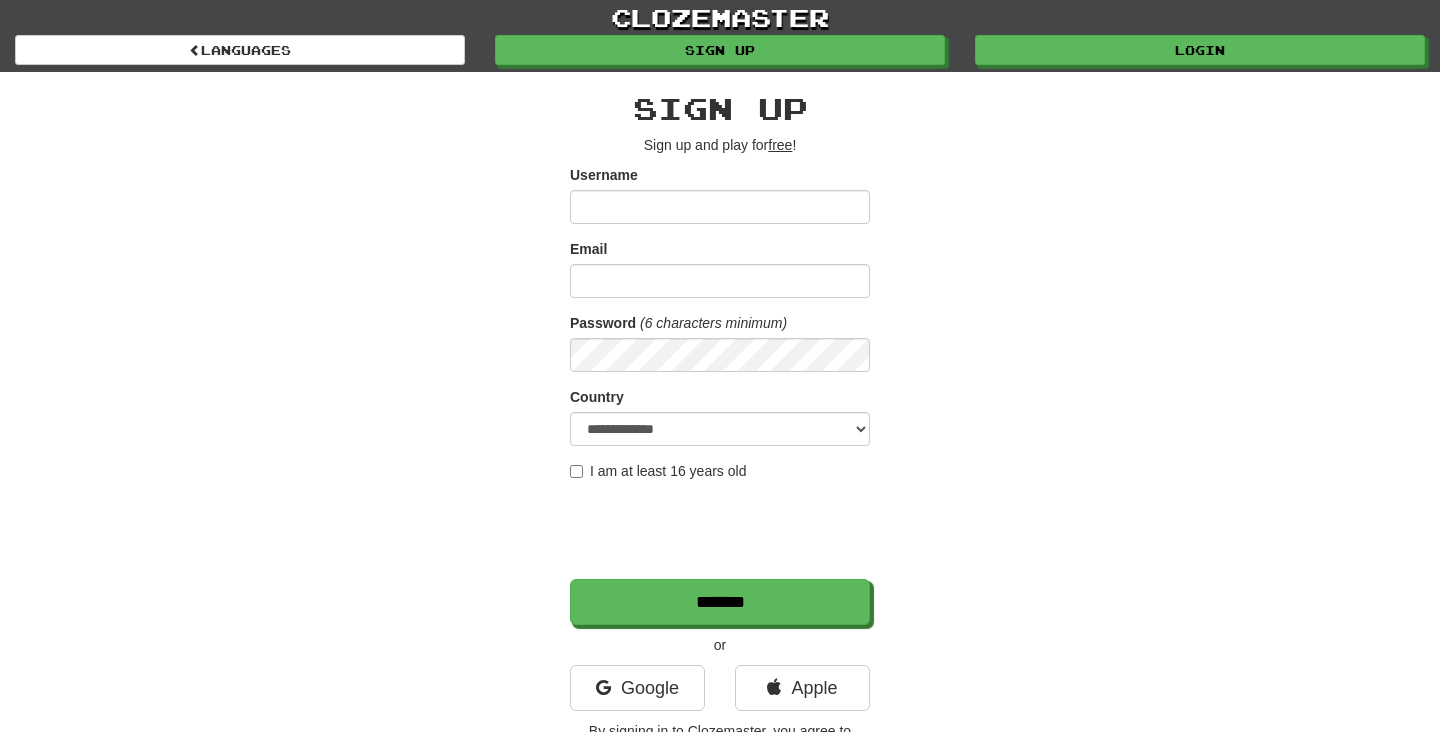 scroll, scrollTop: 0, scrollLeft: 0, axis: both 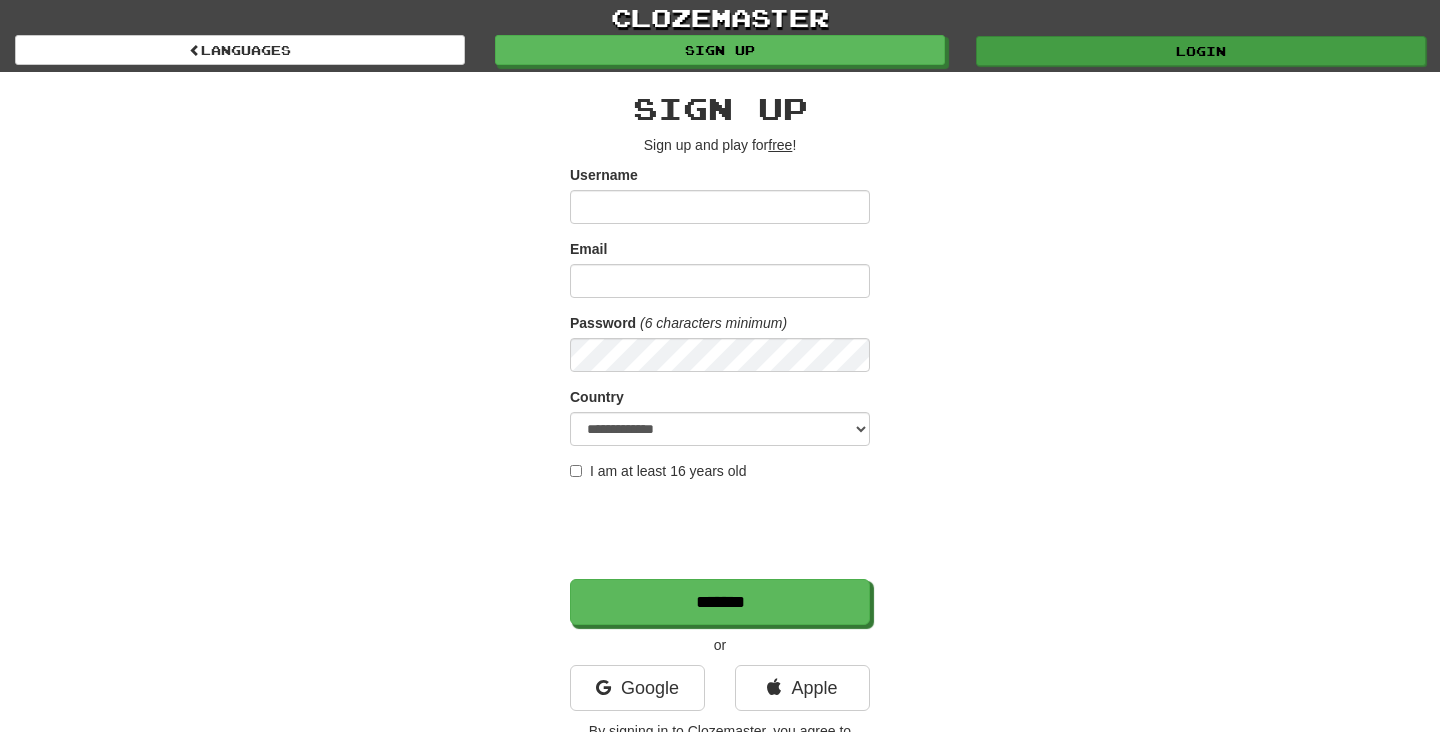 click on "Login" at bounding box center [1201, 51] 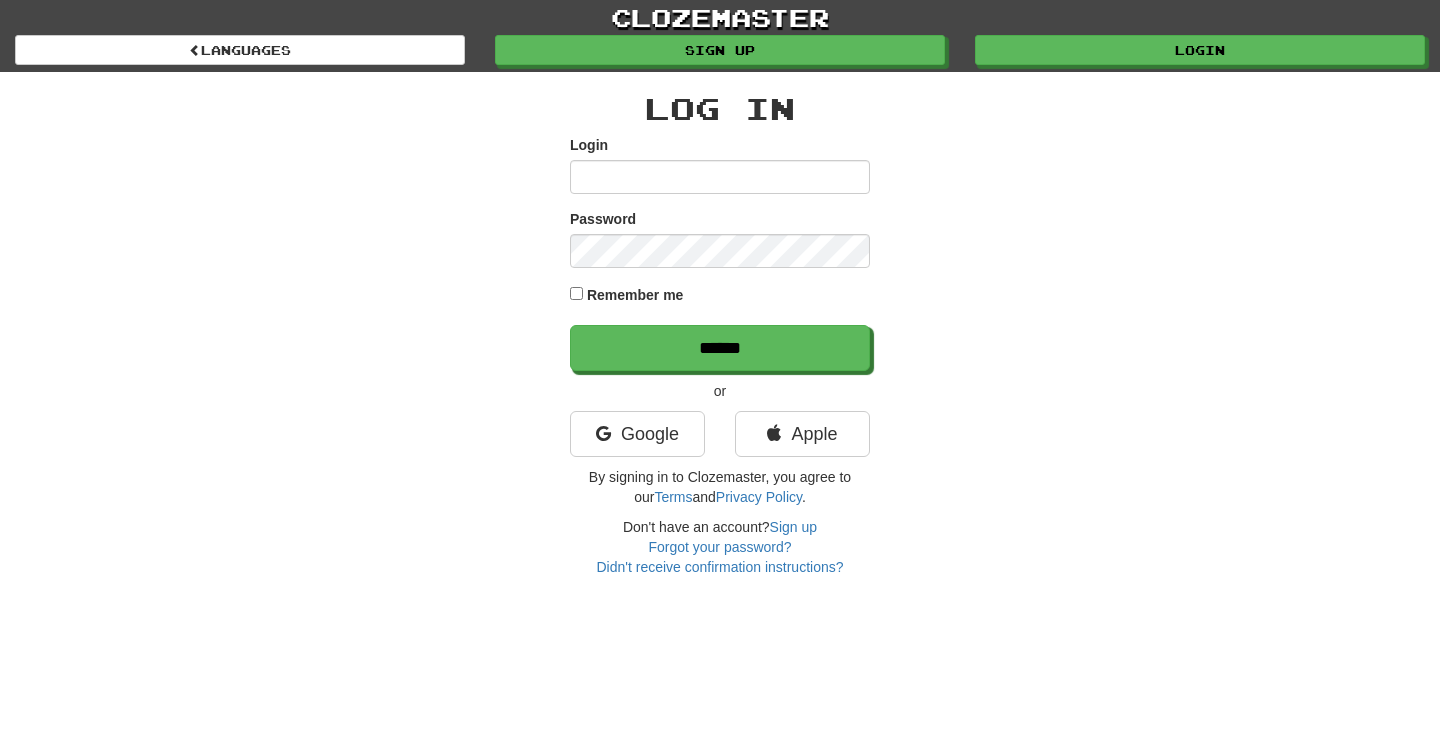 scroll, scrollTop: 0, scrollLeft: 0, axis: both 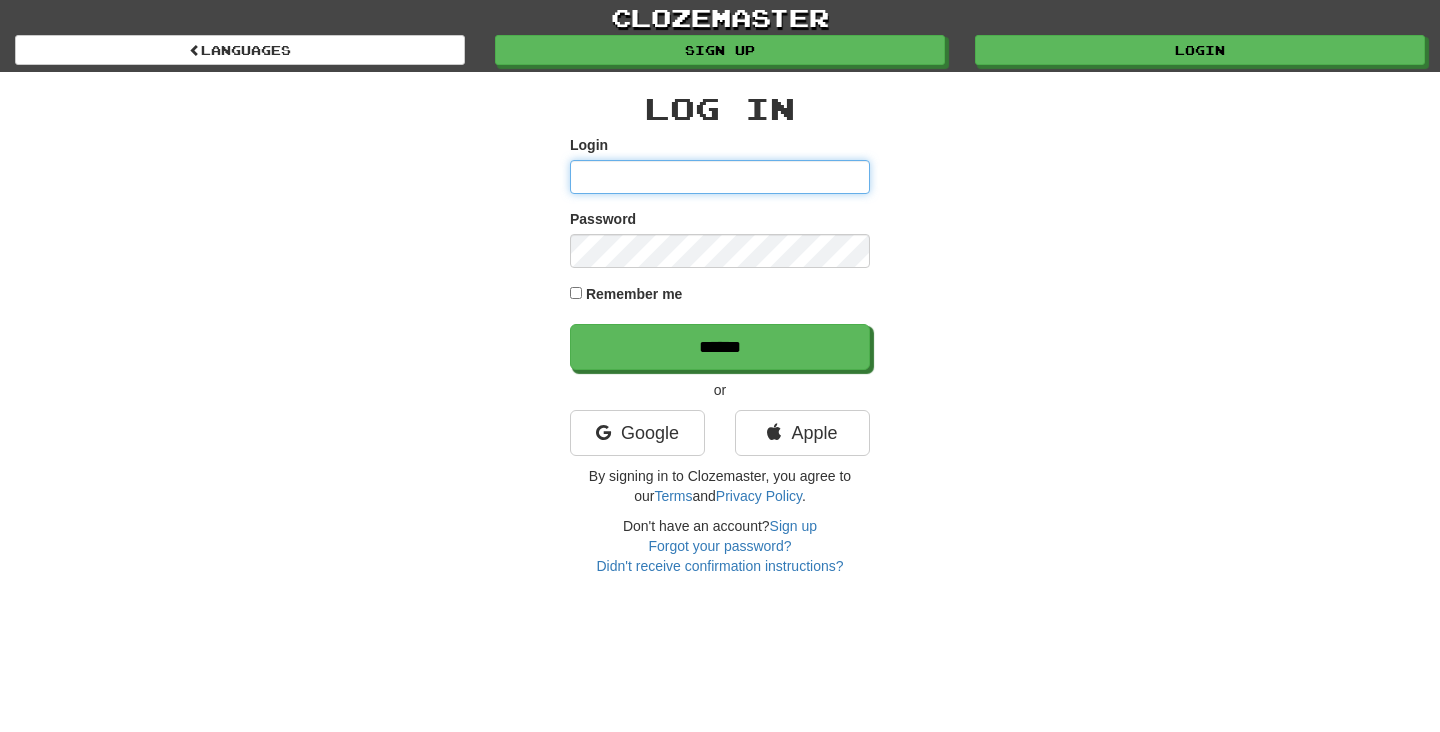 type on "********" 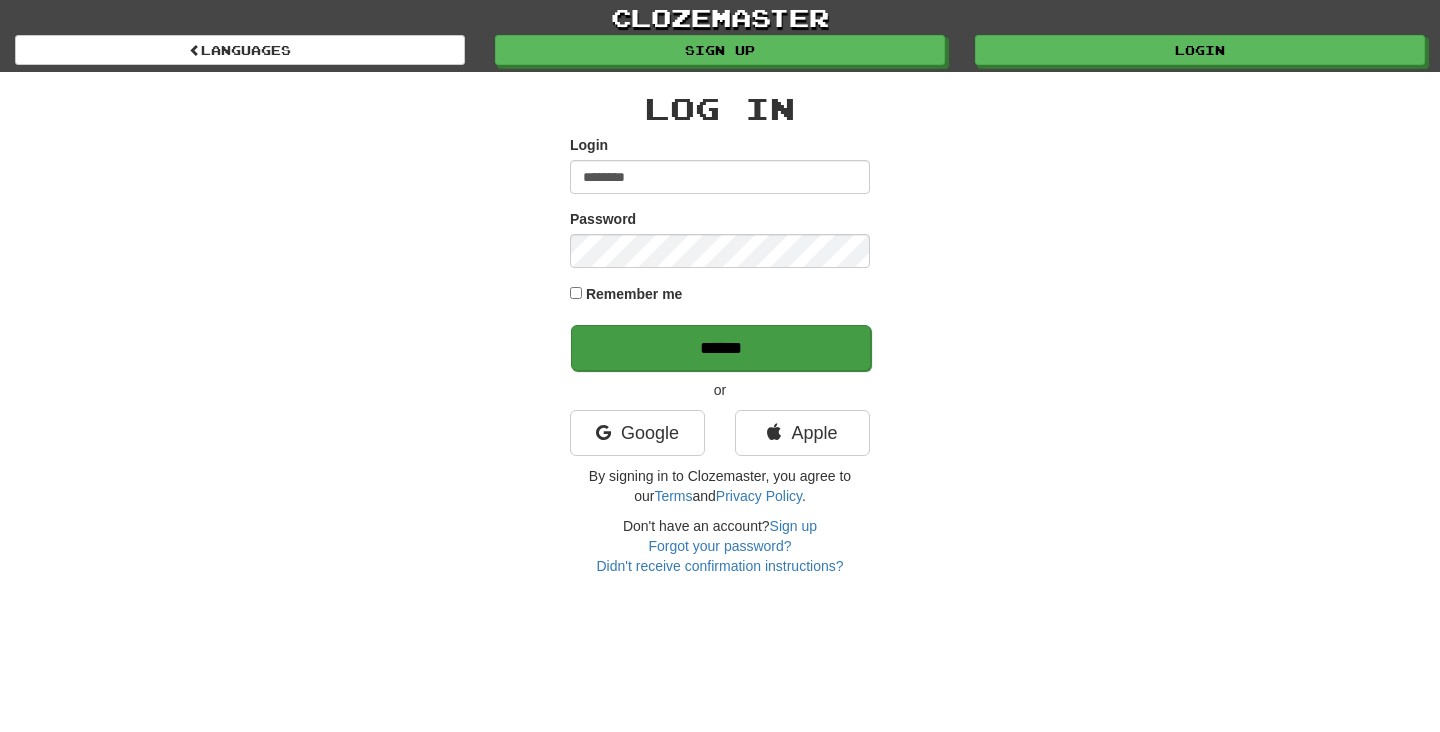 click on "******" at bounding box center [721, 348] 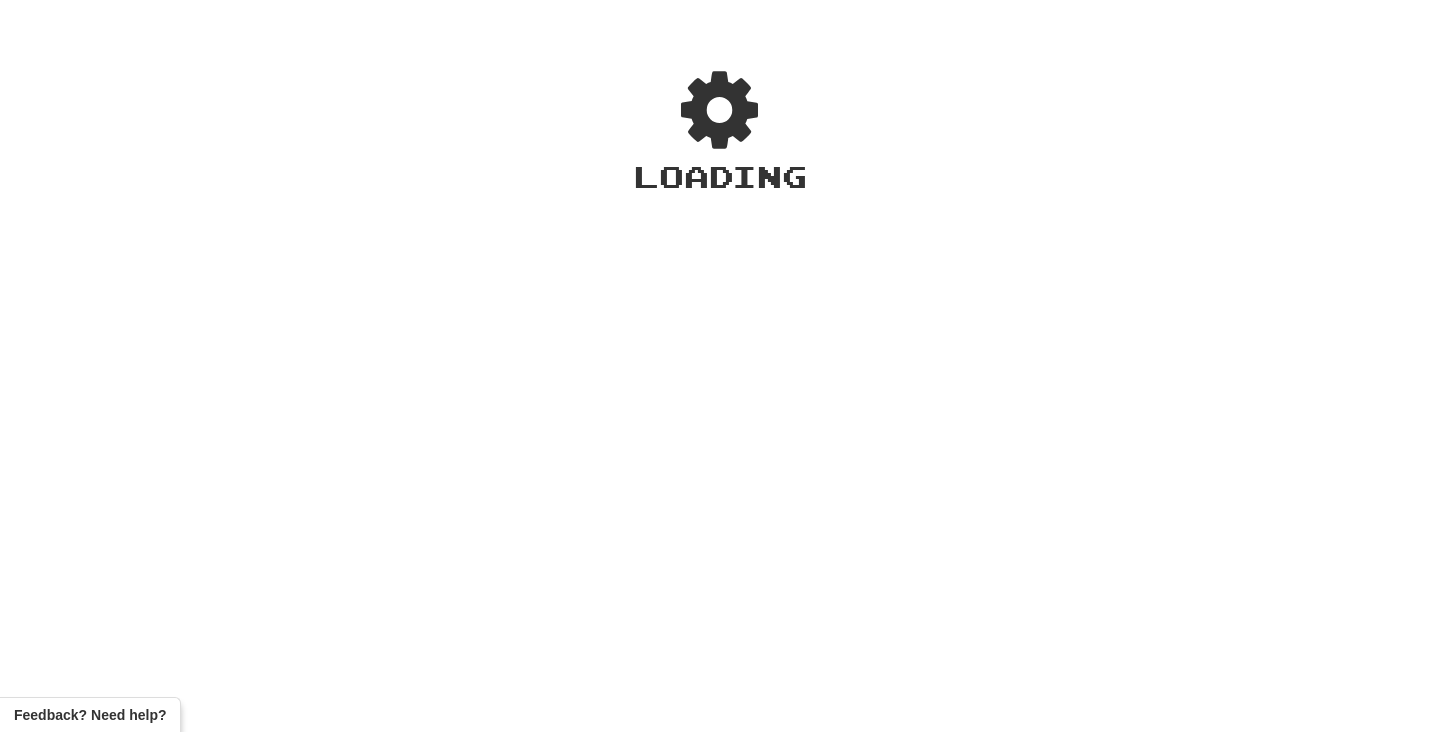 scroll, scrollTop: 0, scrollLeft: 0, axis: both 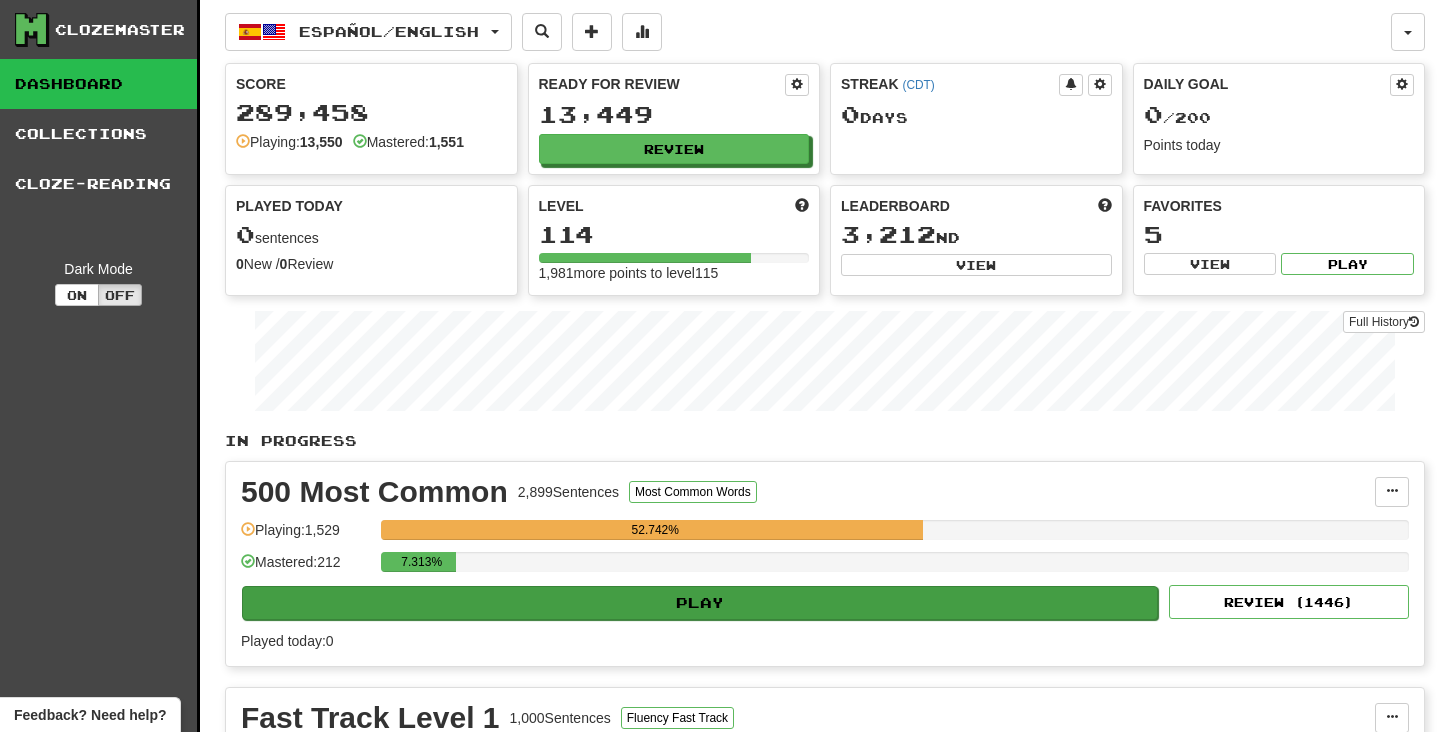 click on "Play" at bounding box center [700, 603] 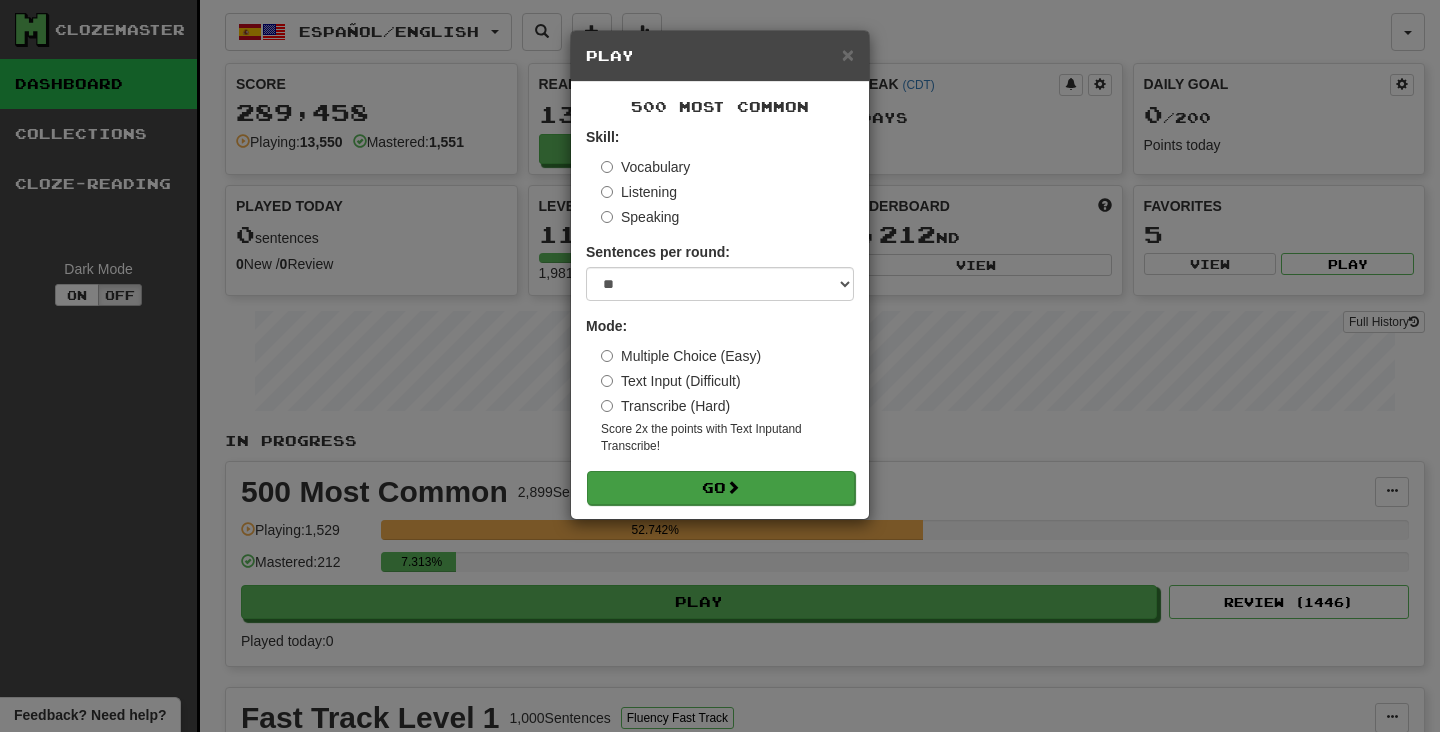 click on "Go" at bounding box center [721, 488] 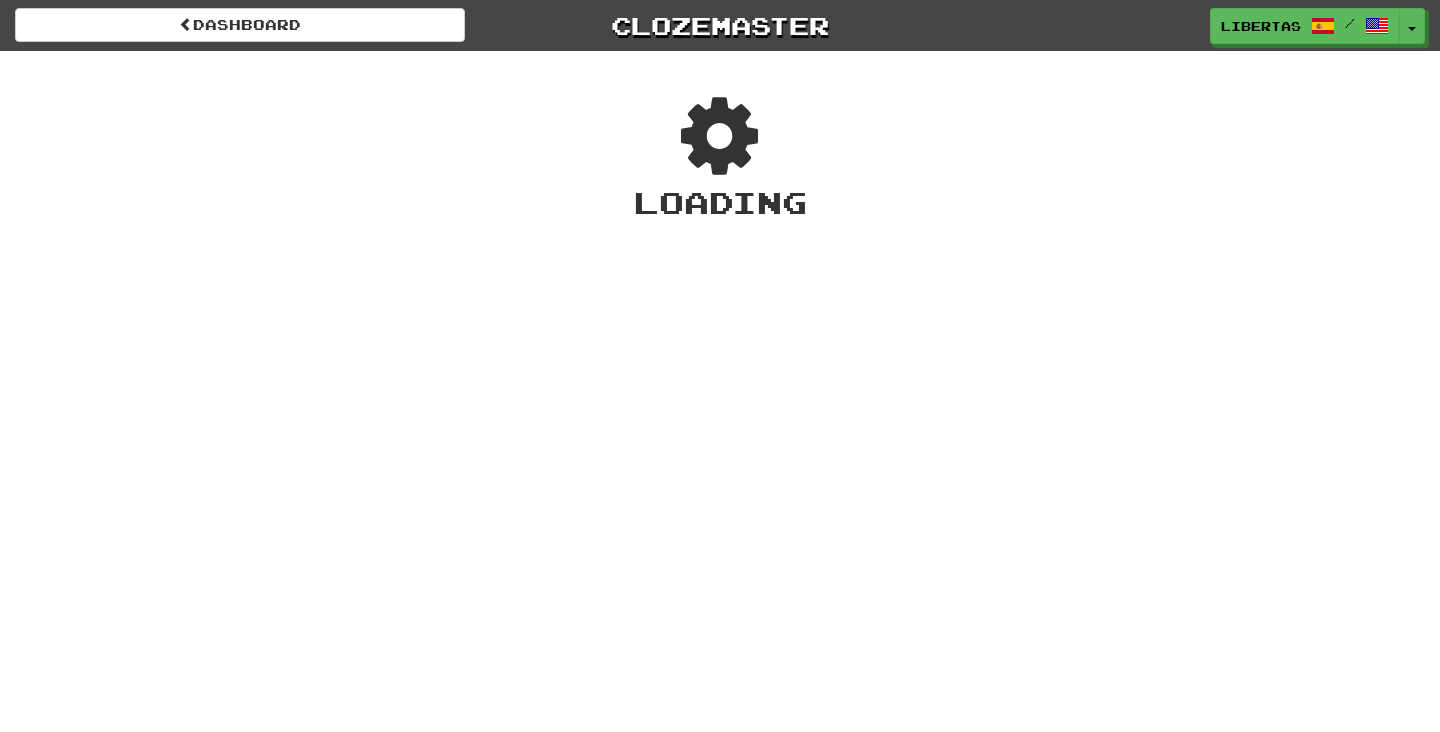 scroll, scrollTop: 0, scrollLeft: 0, axis: both 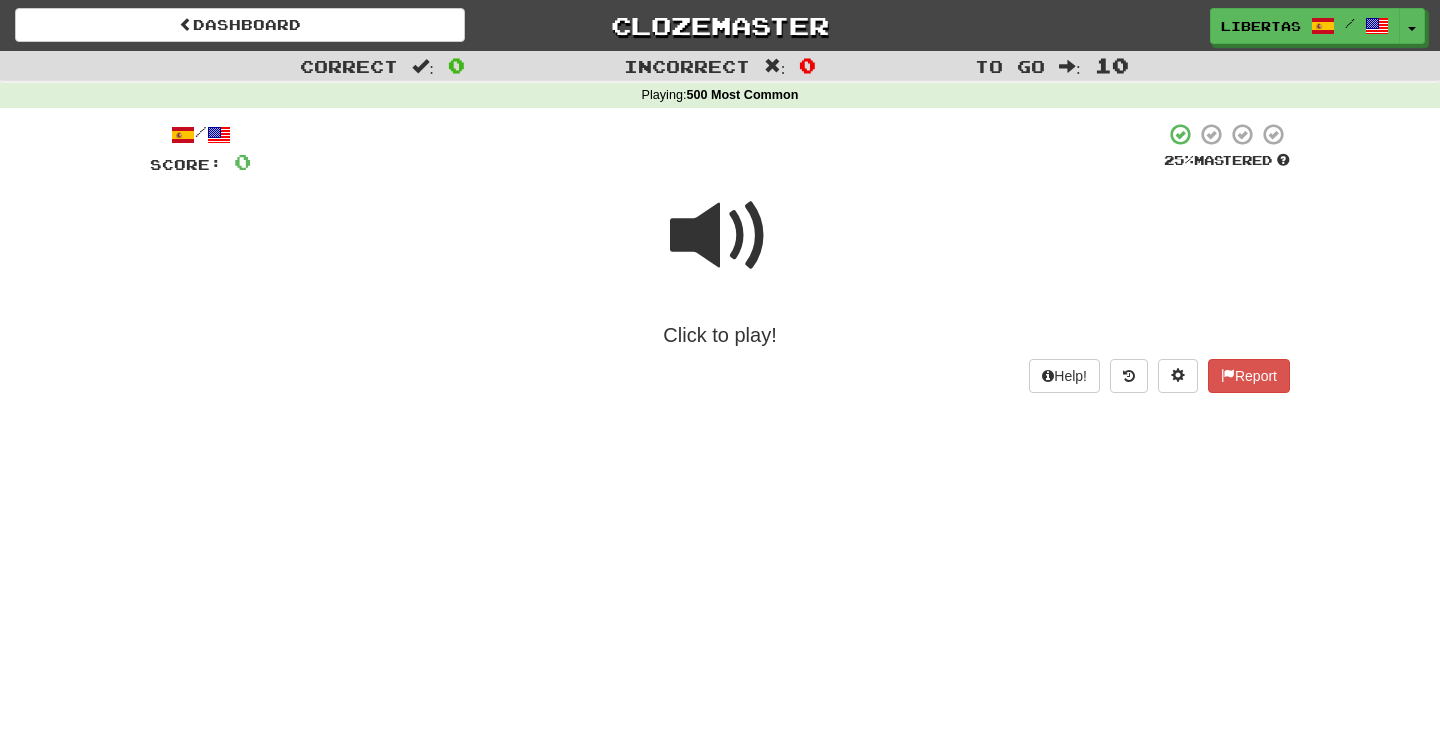 click at bounding box center (720, 236) 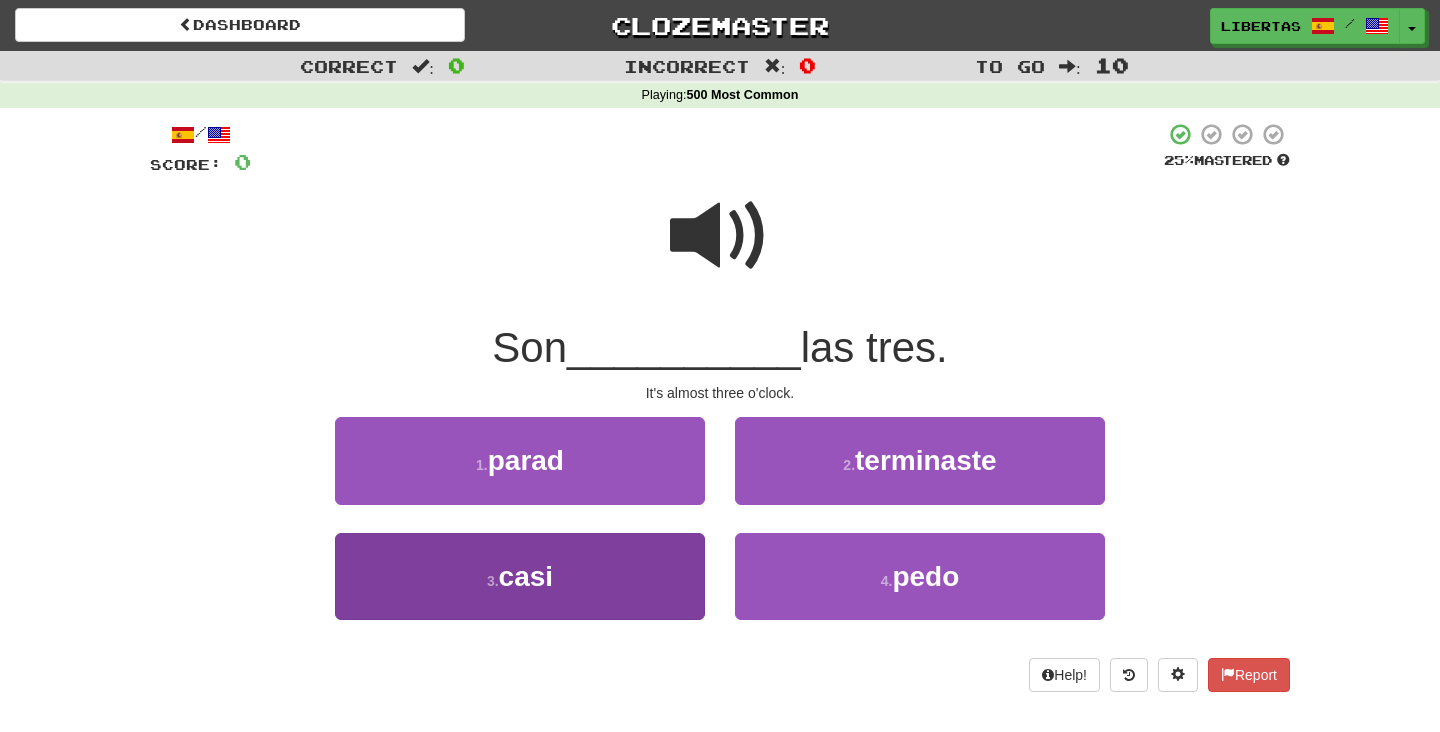 click on "3 .  casi" at bounding box center [520, 576] 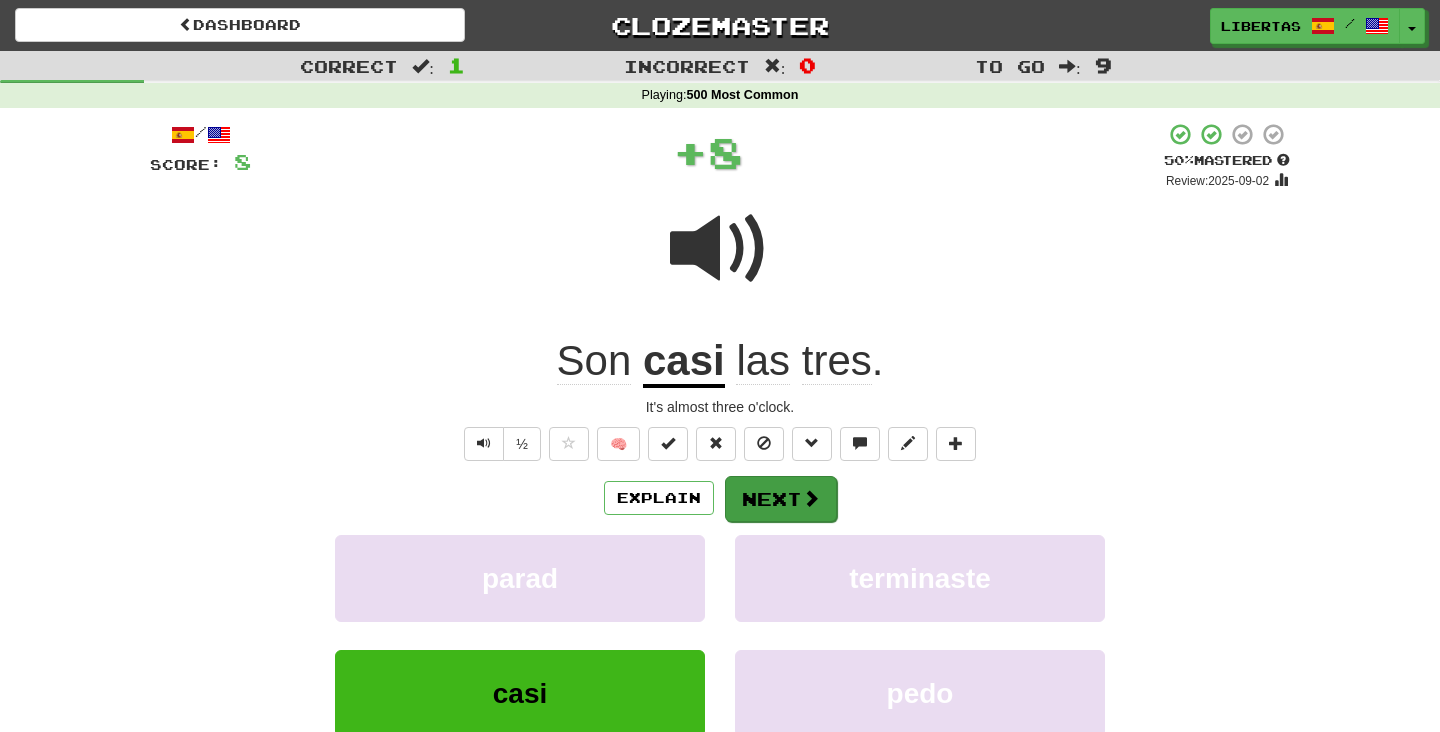 click on "Next" at bounding box center [781, 499] 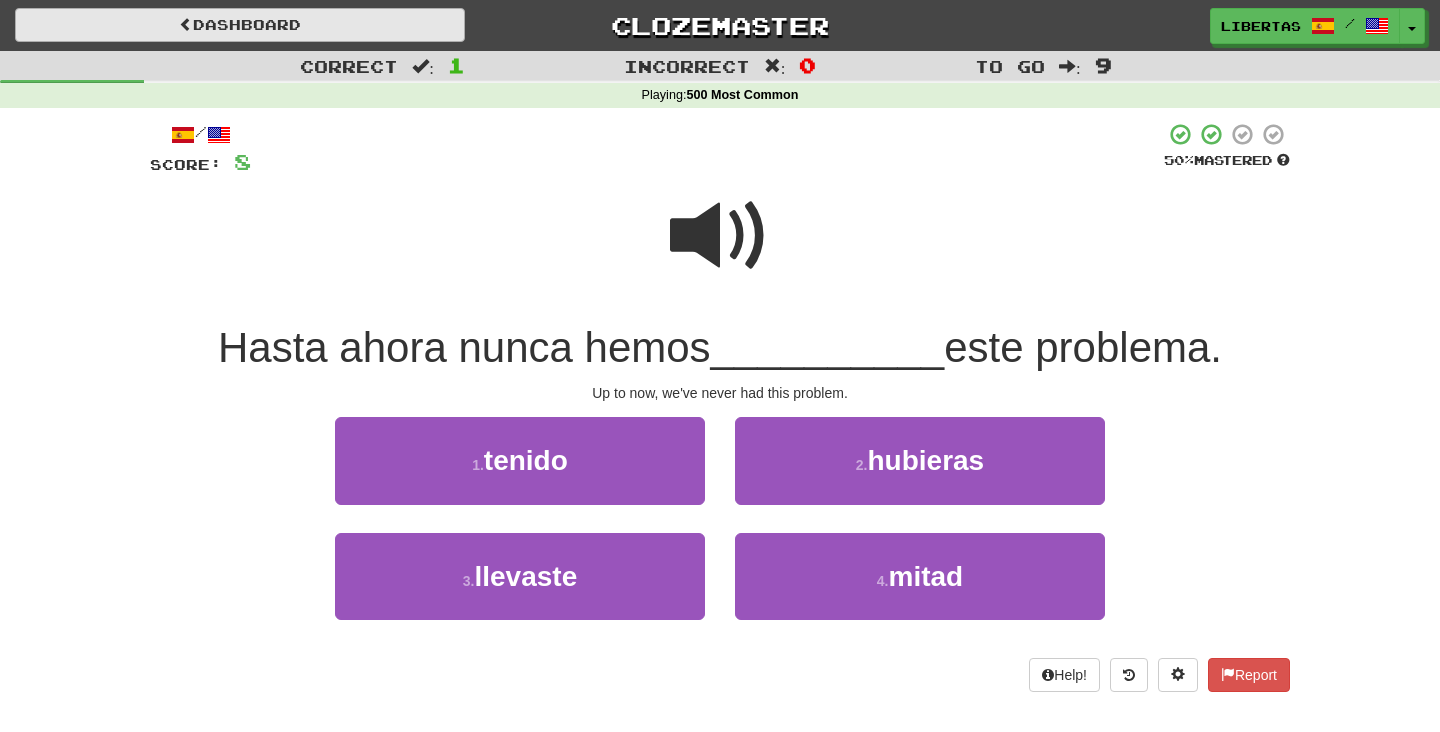 click on "Dashboard" at bounding box center (240, 25) 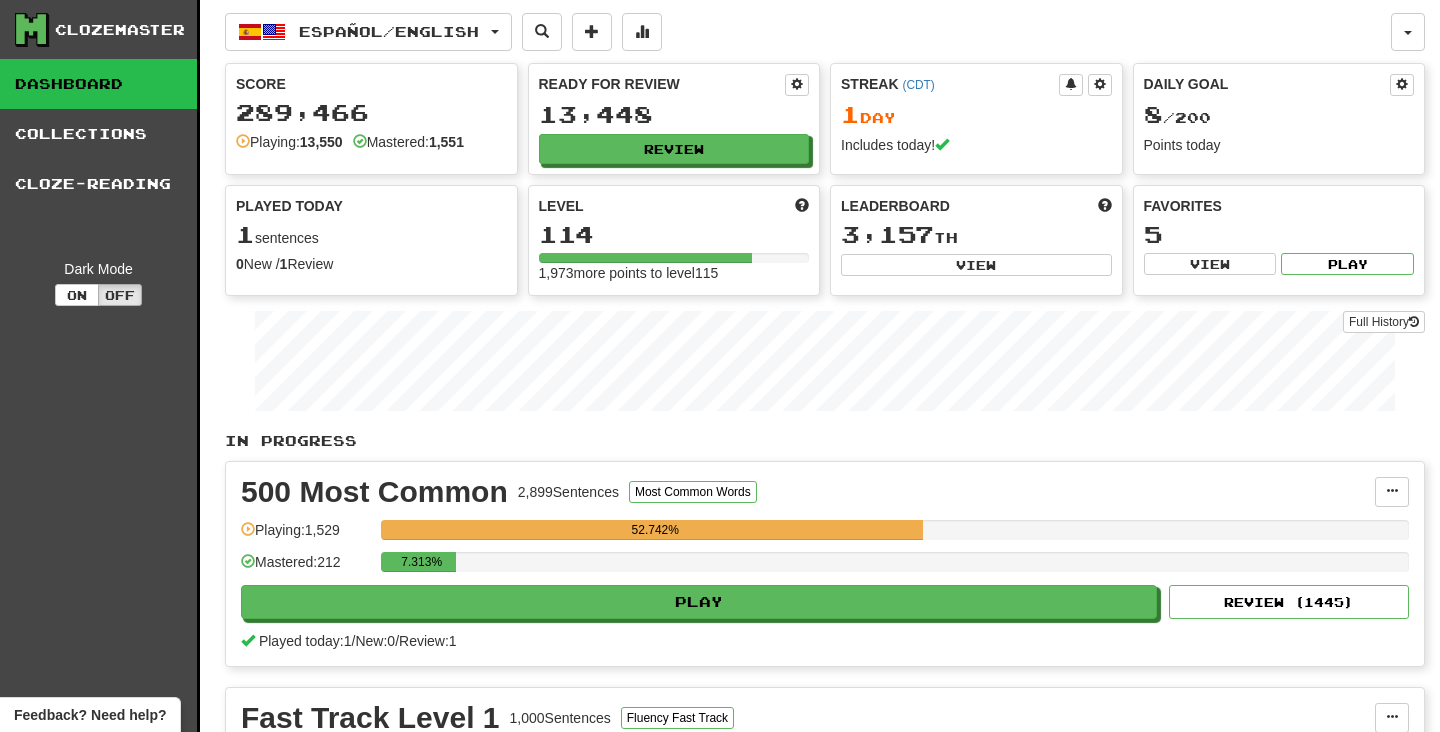 scroll, scrollTop: 0, scrollLeft: 0, axis: both 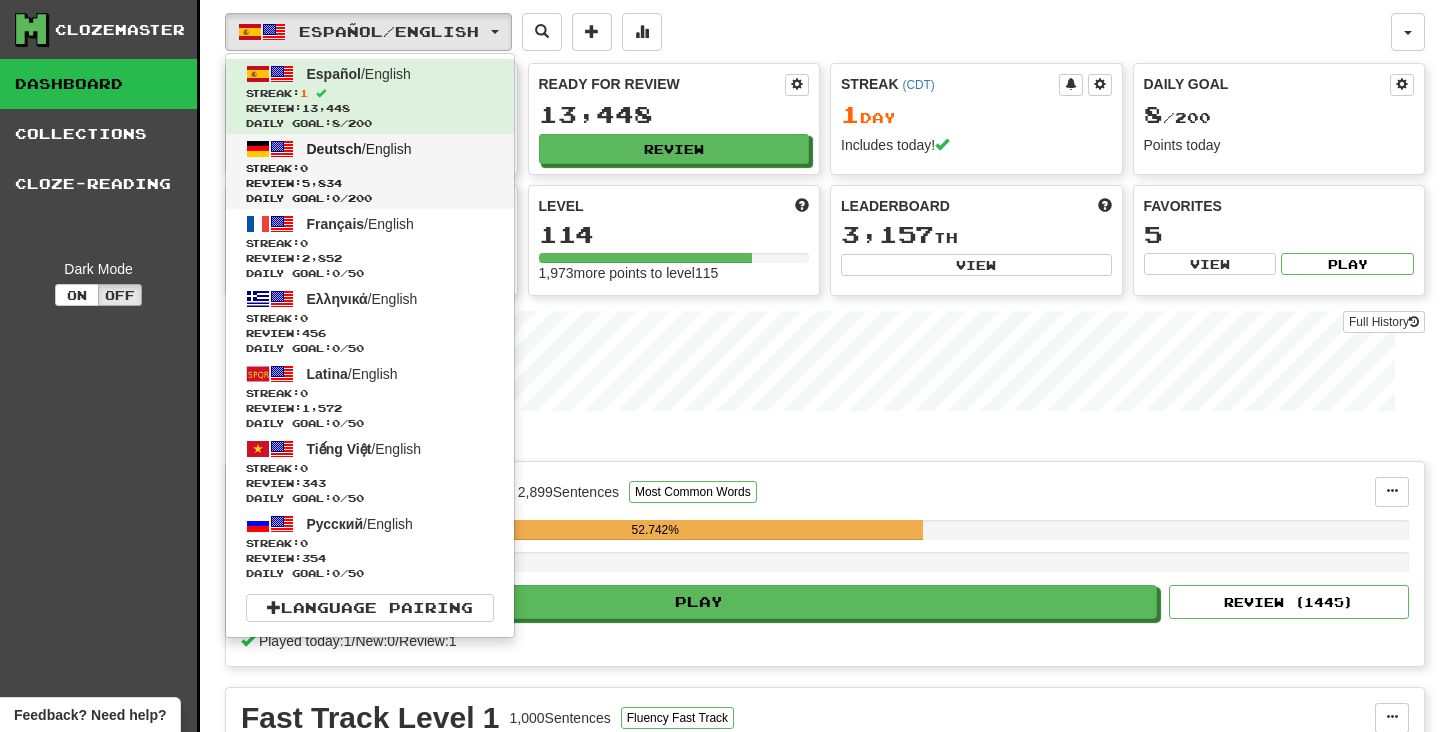 click on "Streak:  0" at bounding box center [370, 168] 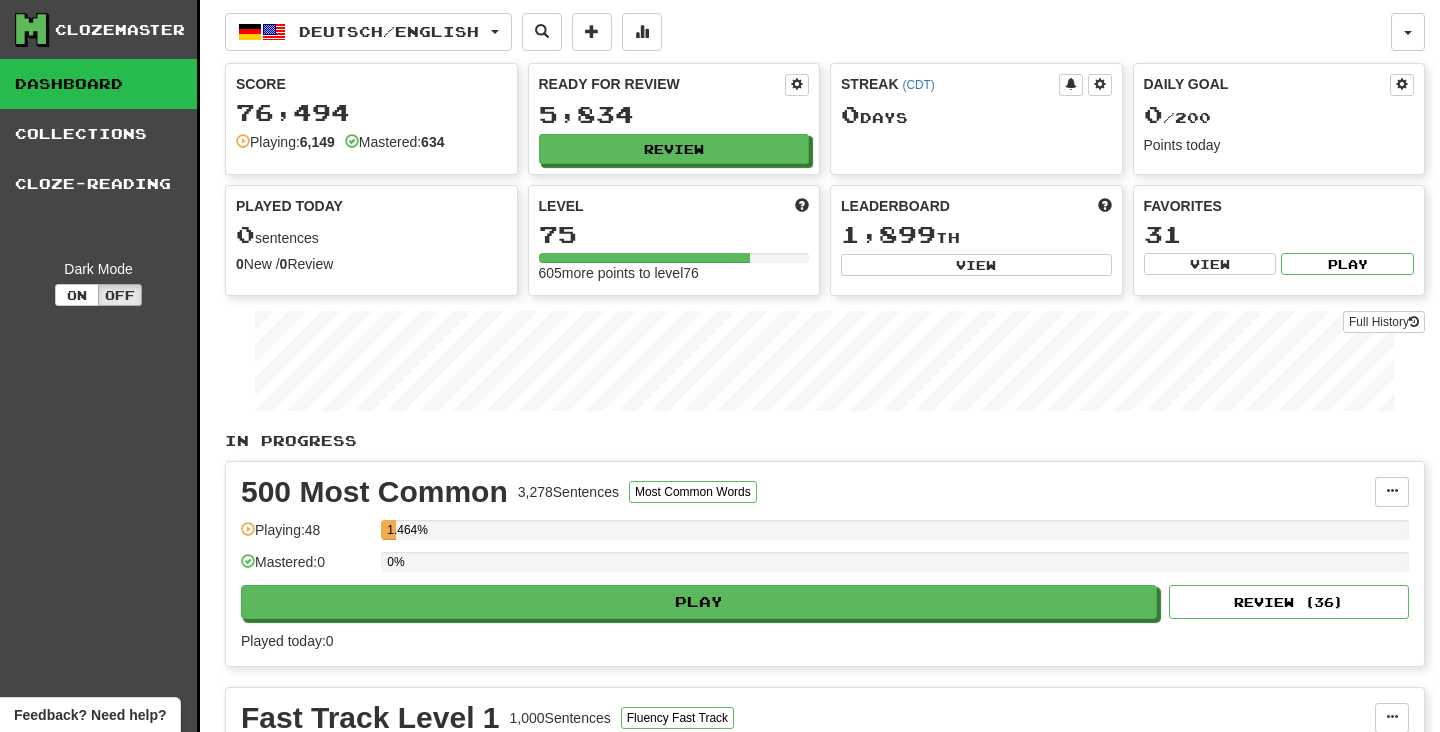 scroll, scrollTop: 0, scrollLeft: 0, axis: both 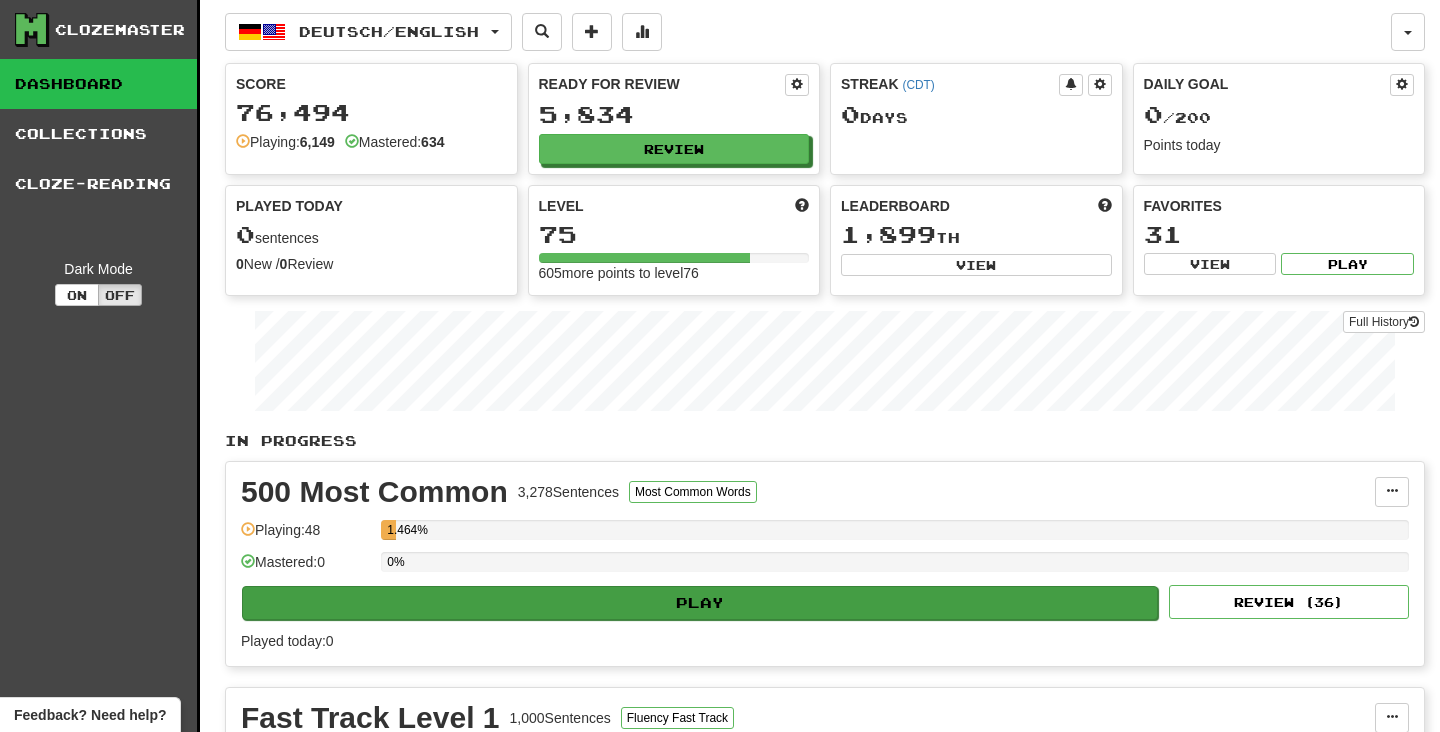 click on "Play" at bounding box center (700, 603) 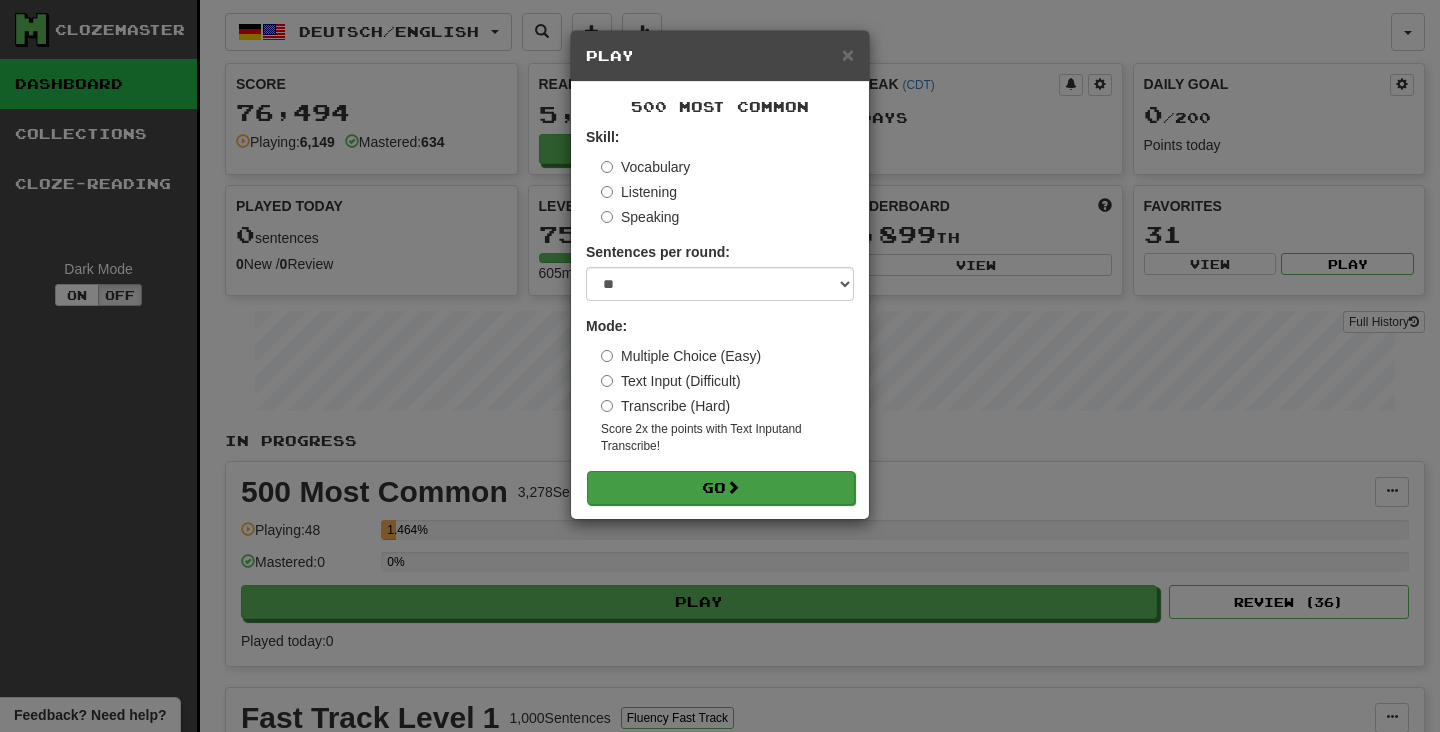 click on "Go" at bounding box center [721, 488] 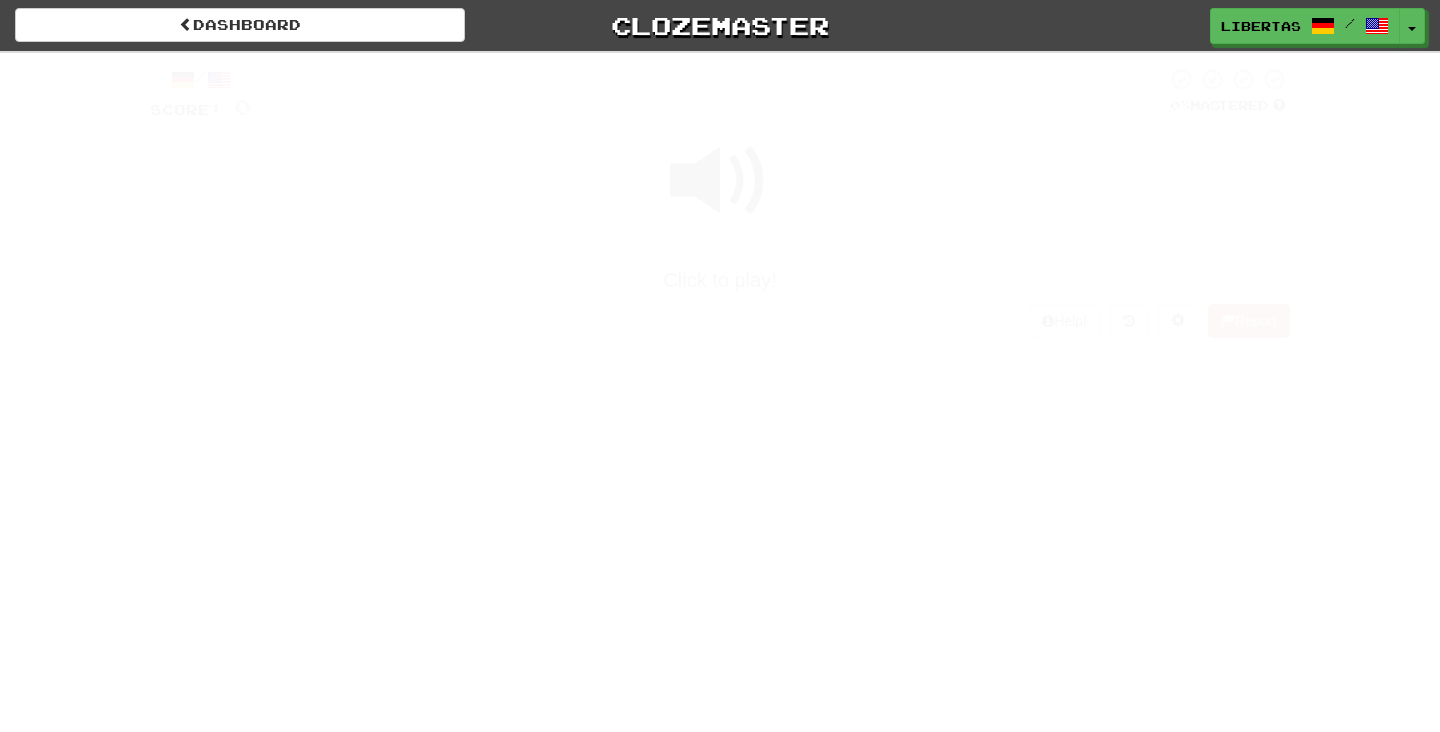 scroll, scrollTop: 0, scrollLeft: 0, axis: both 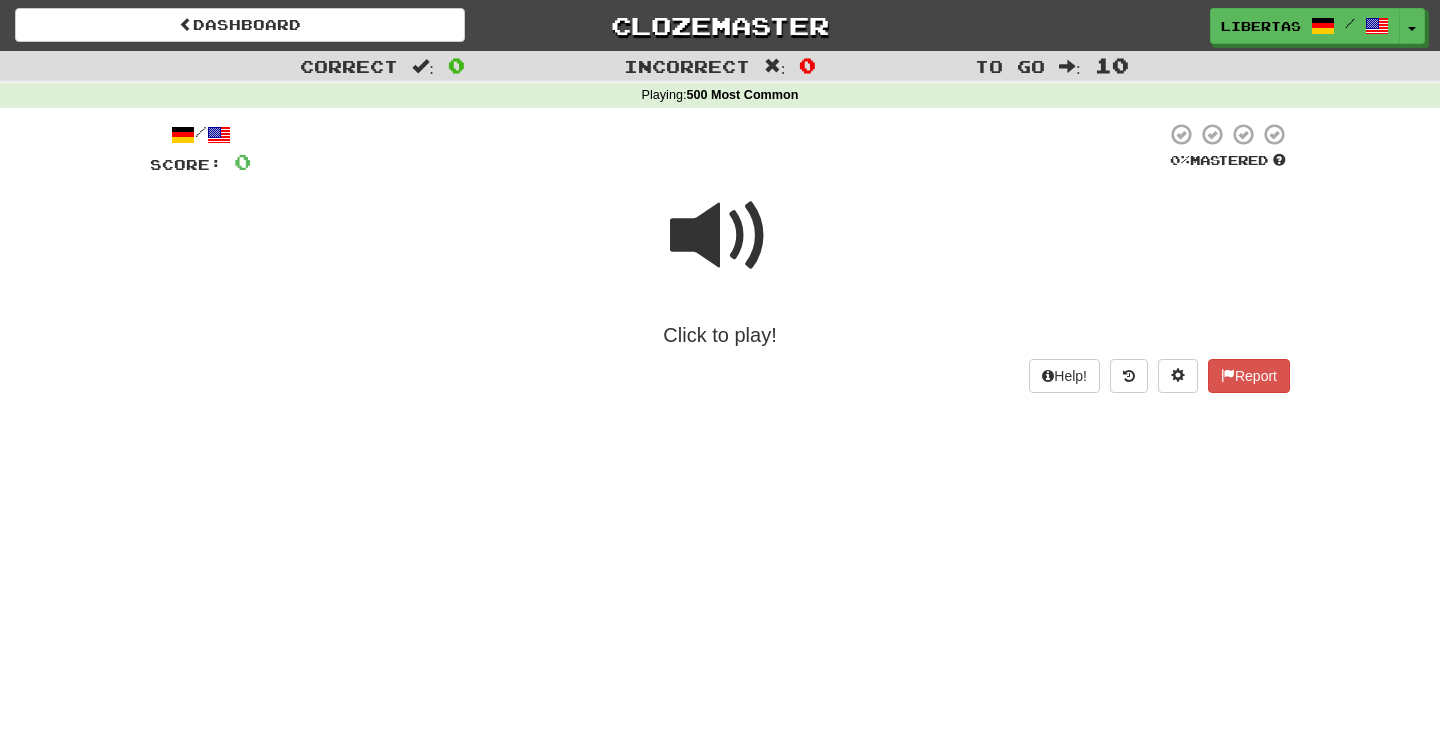 click at bounding box center [720, 236] 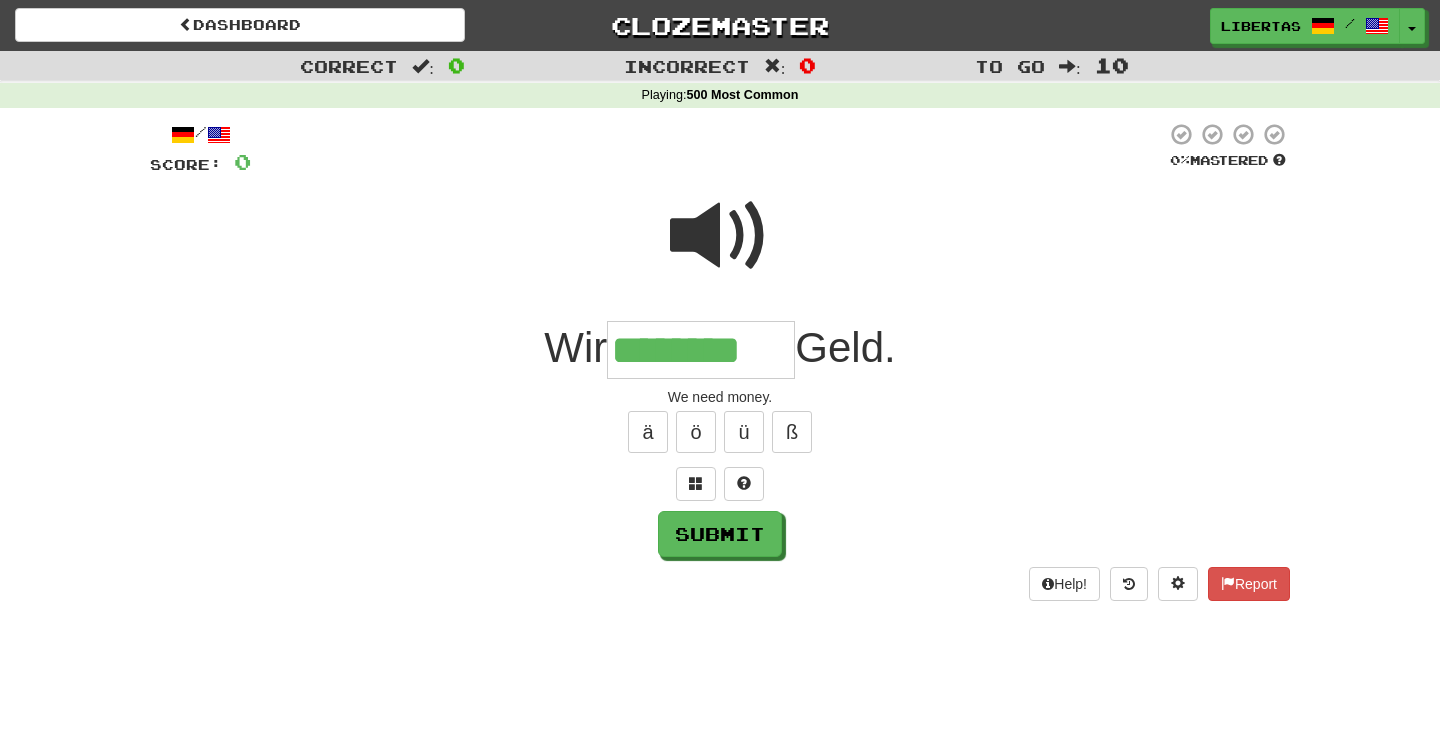 type on "********" 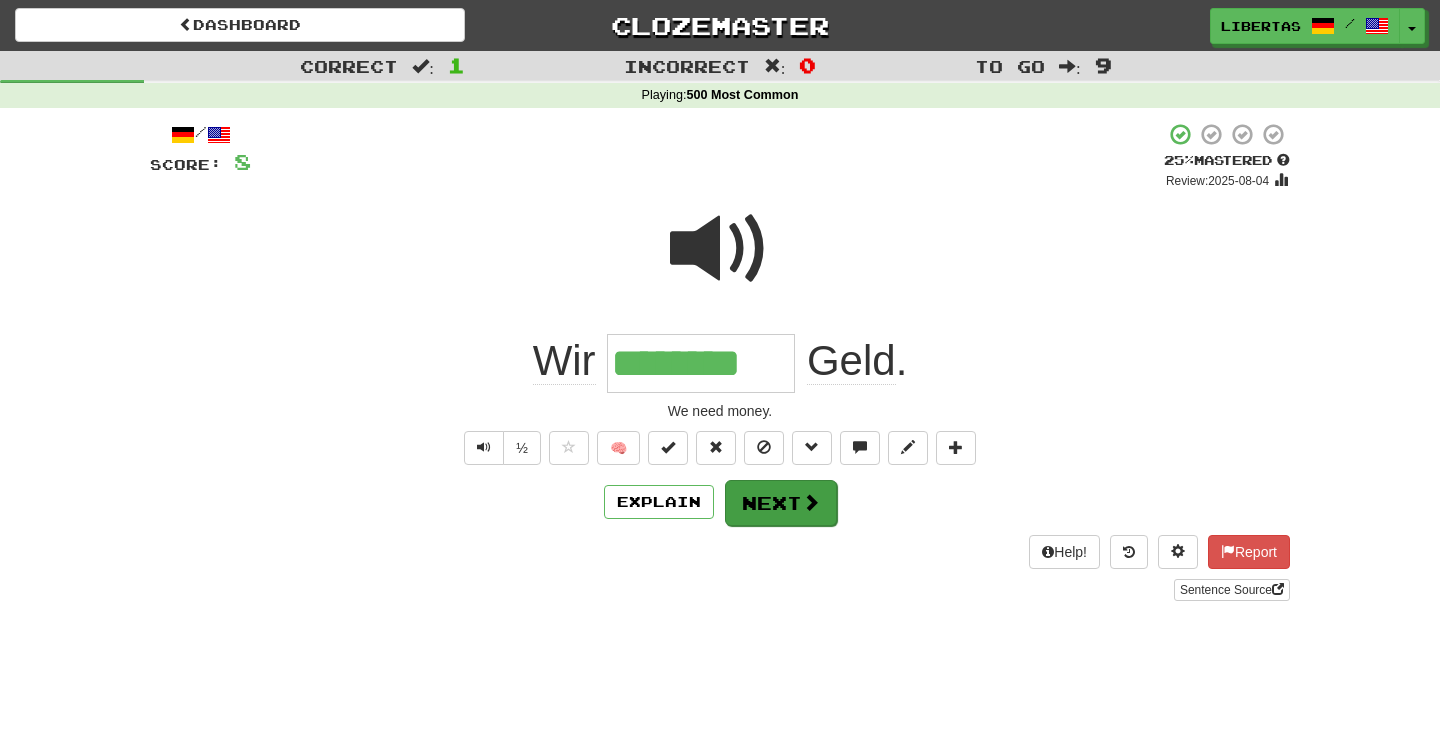 click on "Next" at bounding box center [781, 503] 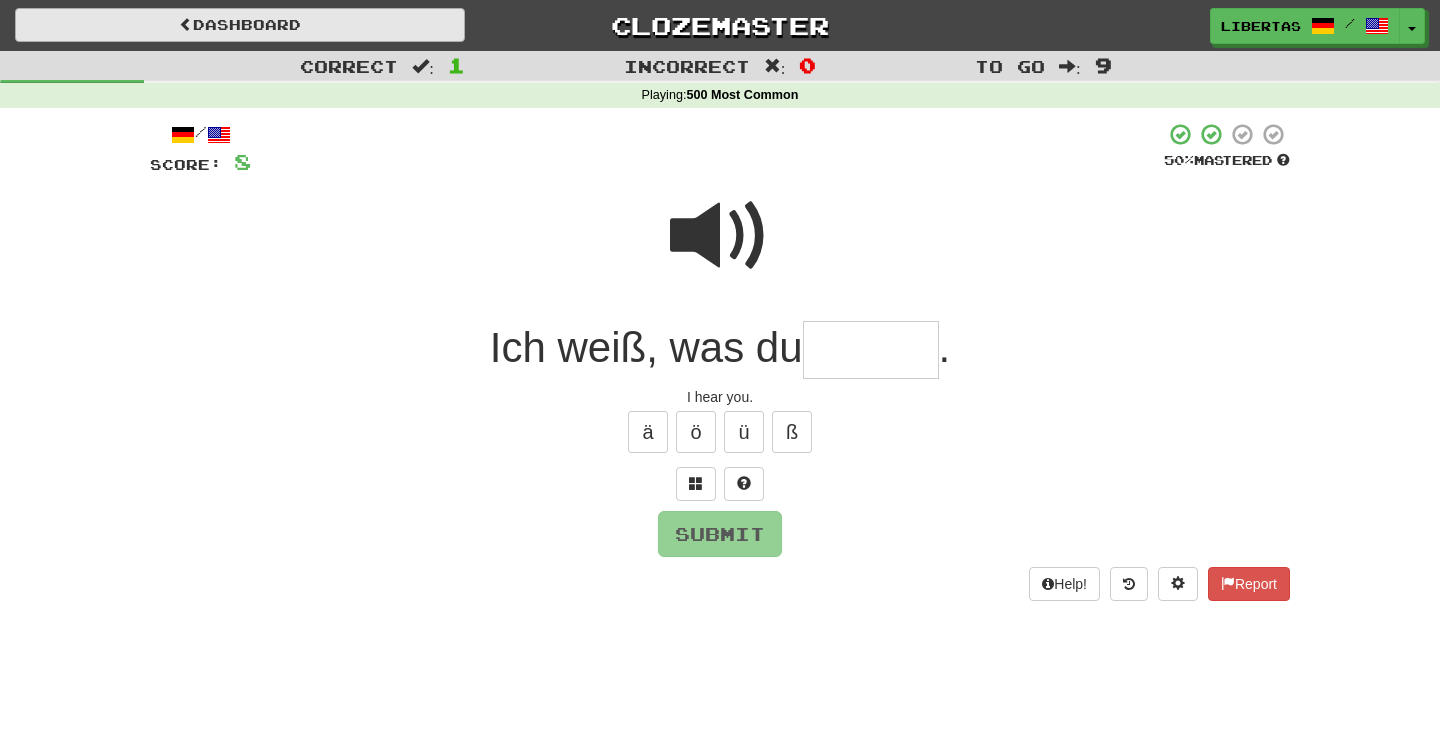 click on "Dashboard" at bounding box center (240, 25) 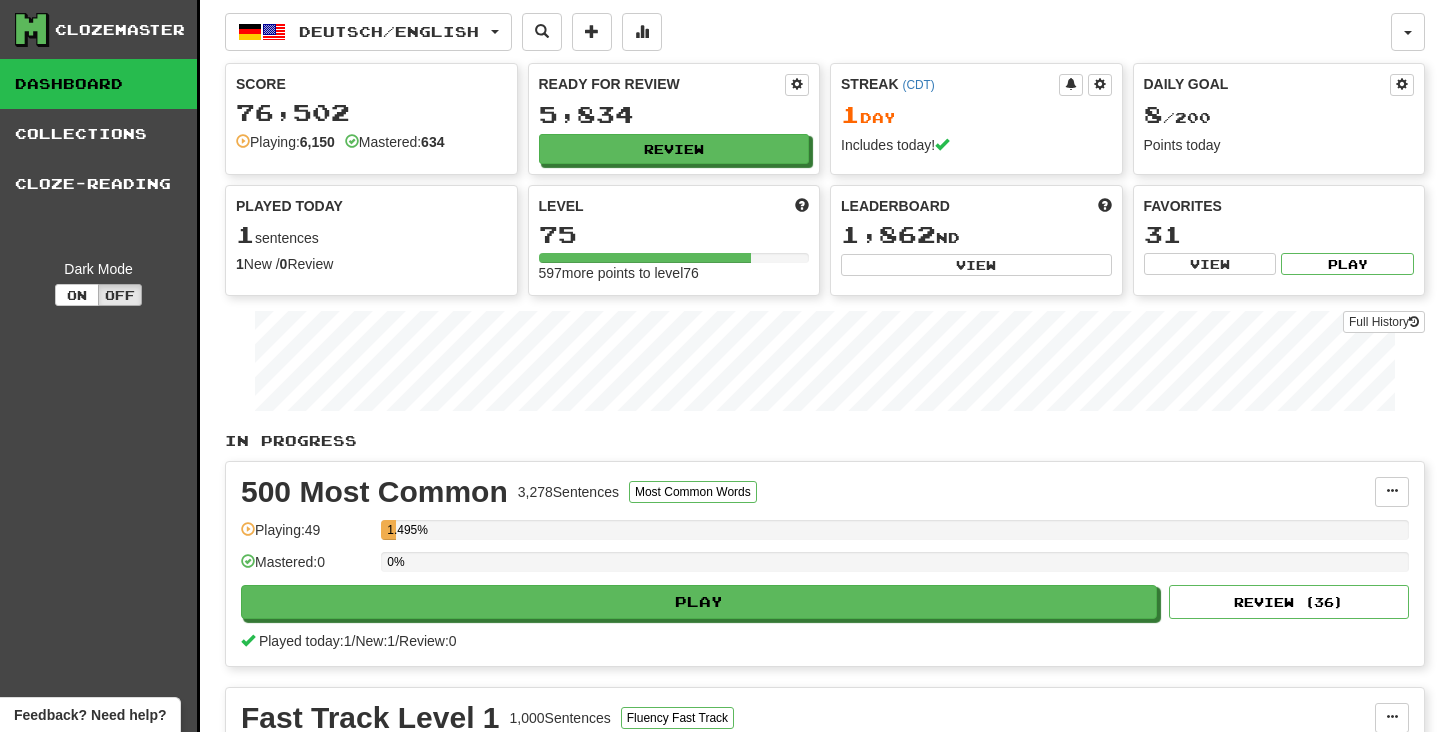 scroll, scrollTop: 0, scrollLeft: 0, axis: both 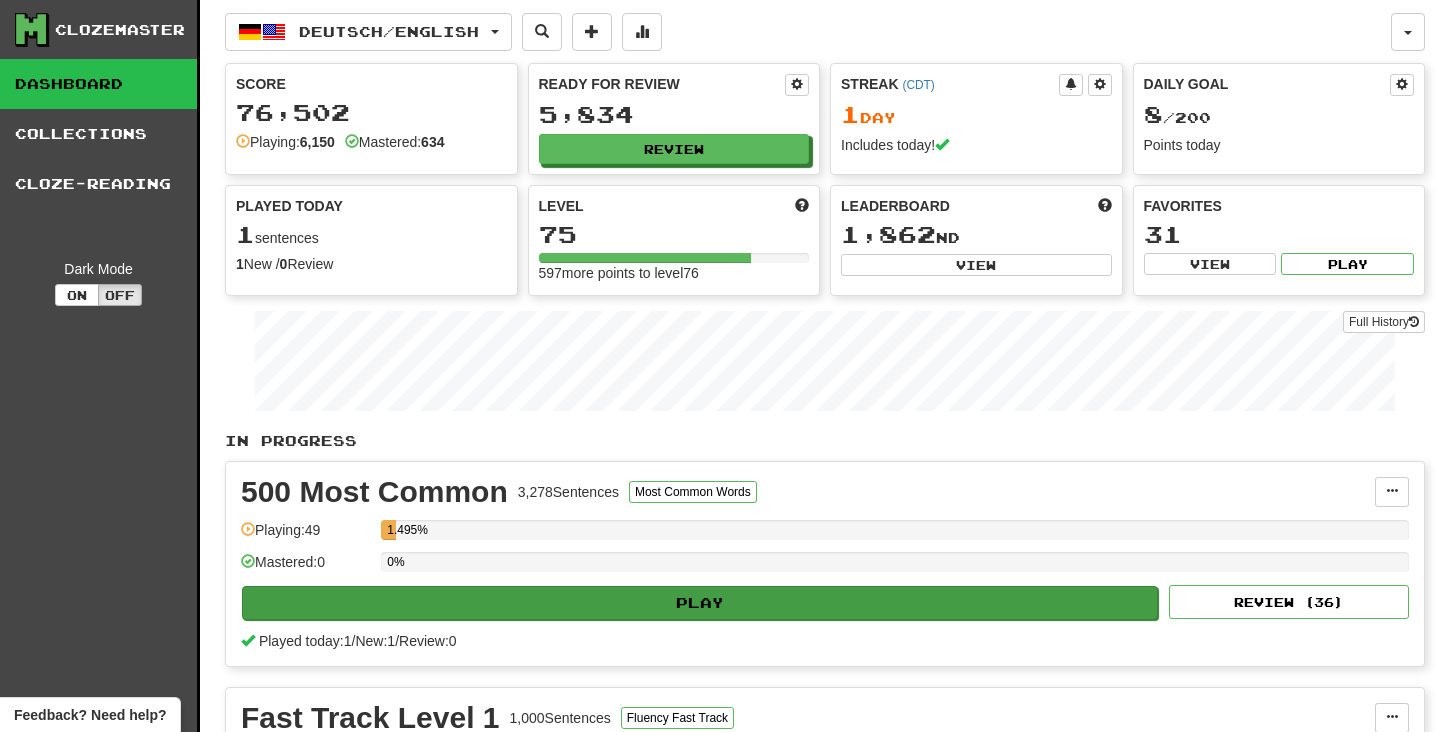 click on "Play" at bounding box center [700, 603] 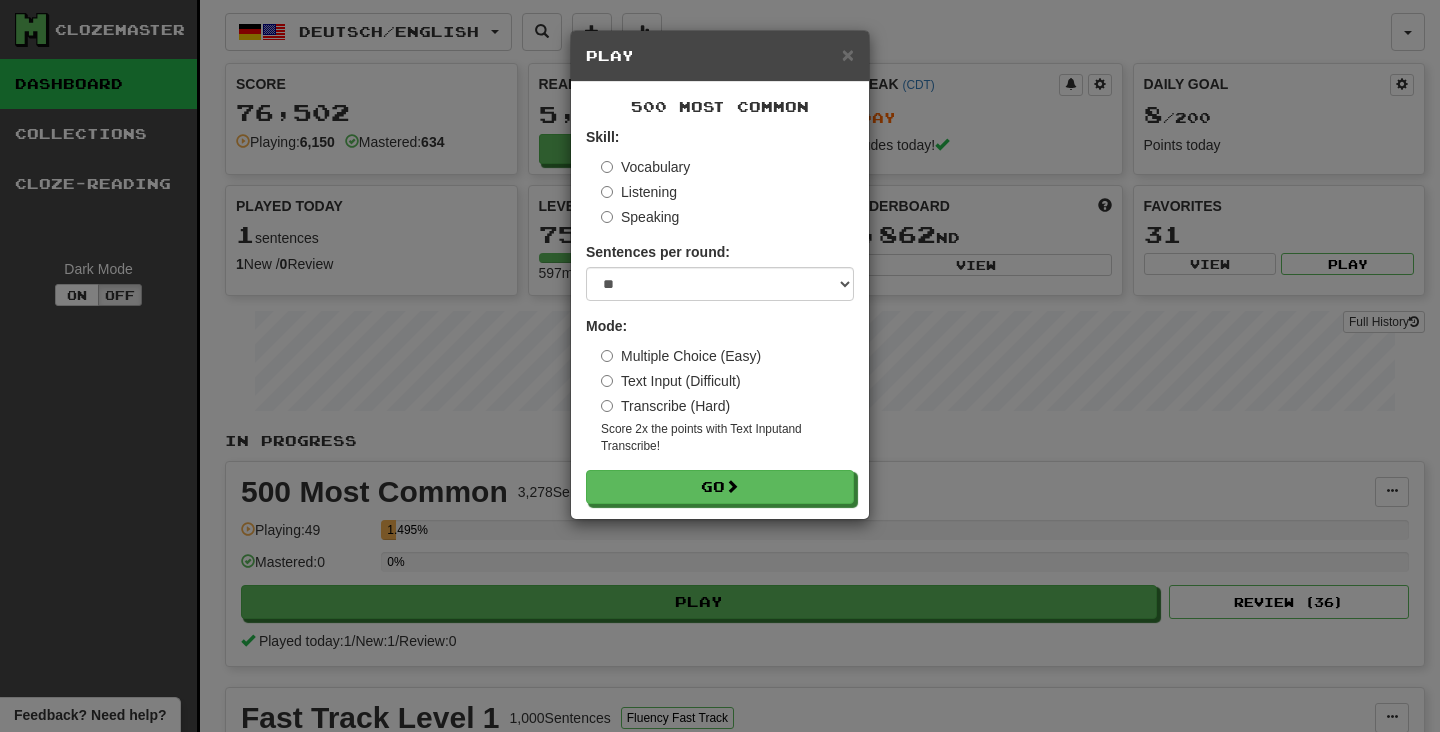 click on "Play" at bounding box center [720, 56] 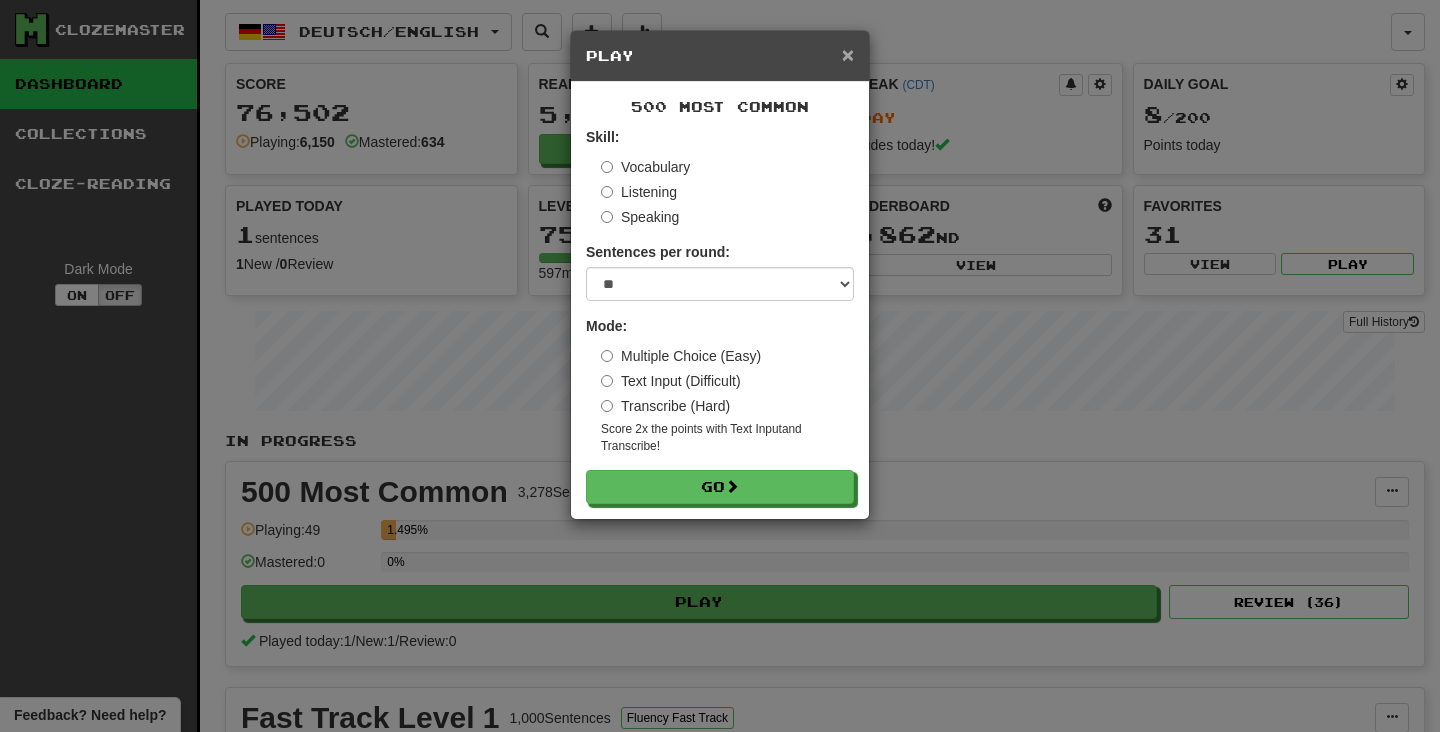 click on "×" at bounding box center (848, 54) 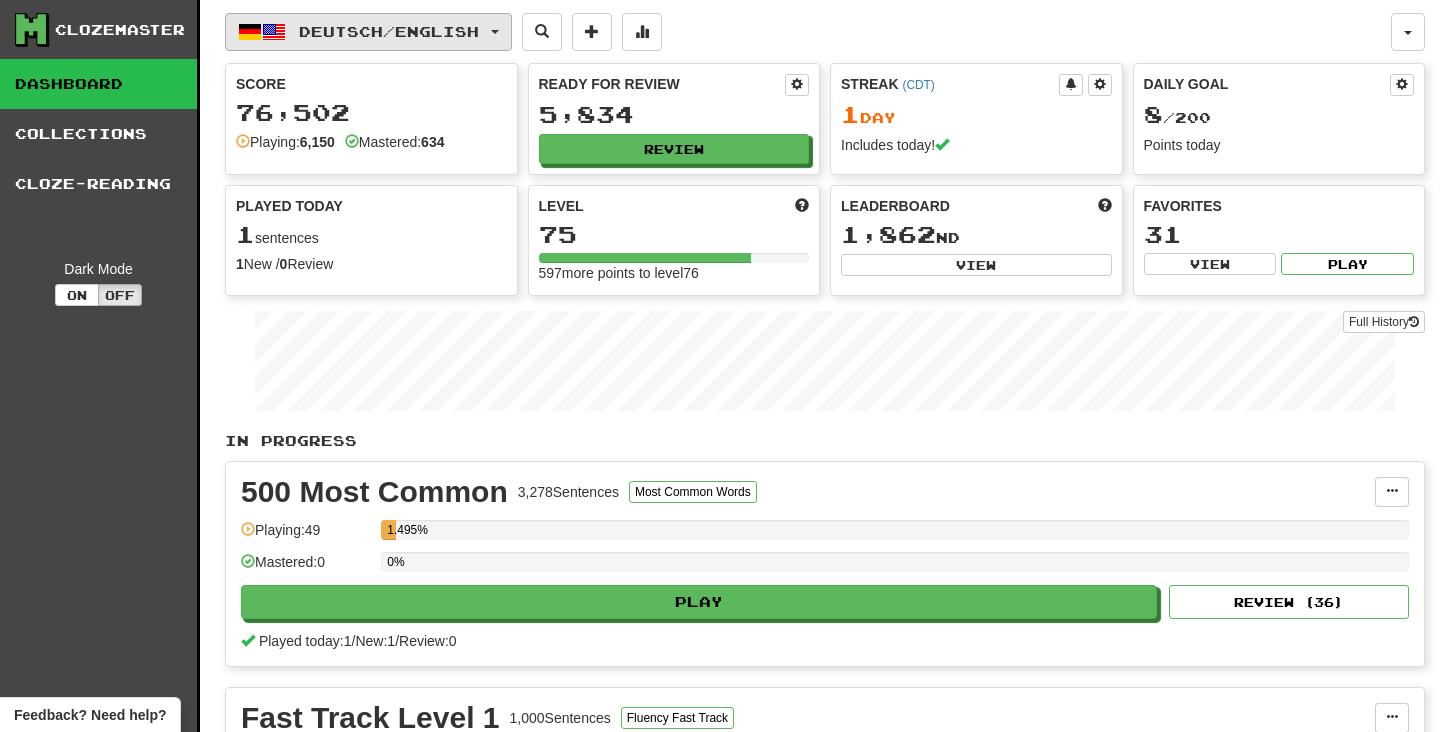 click on "Deutsch  /  English" at bounding box center (389, 31) 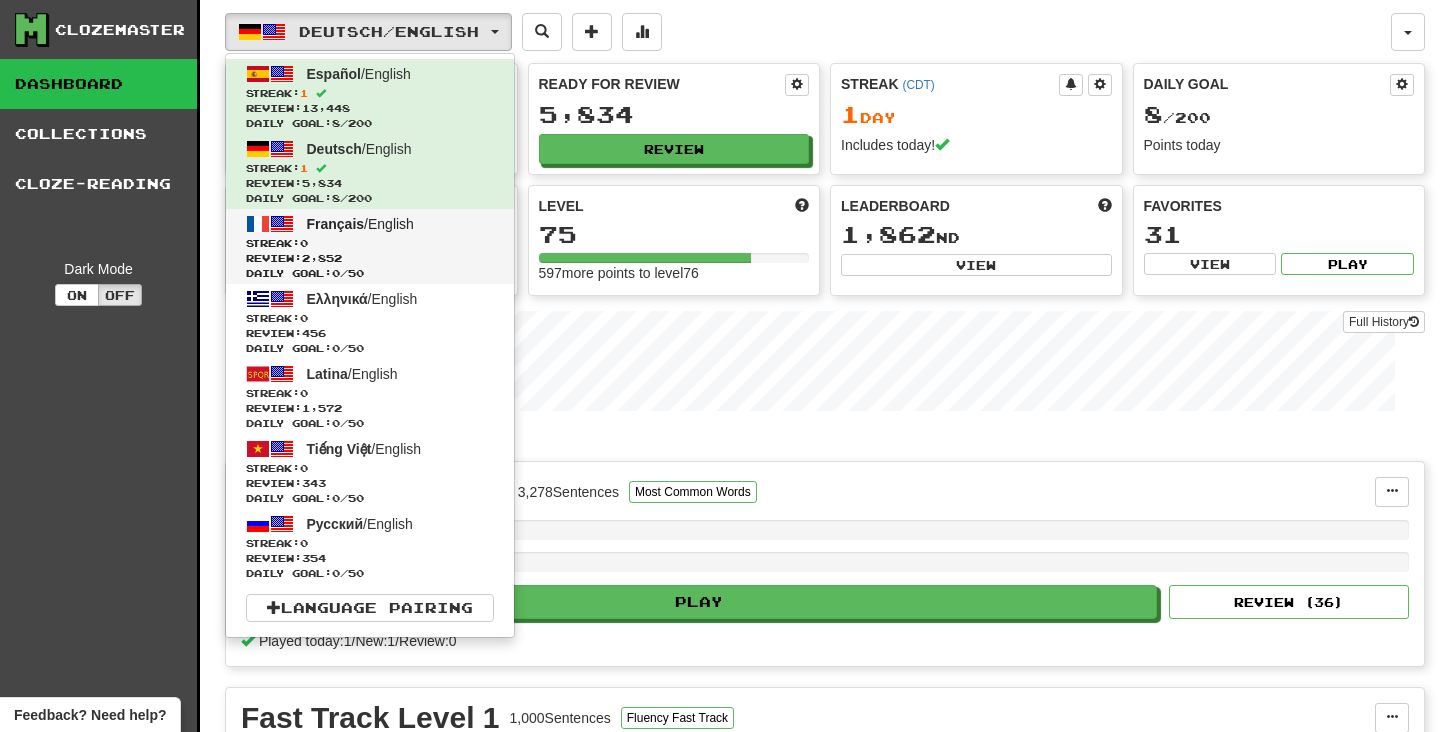 click on "Streak:  0" at bounding box center [370, 243] 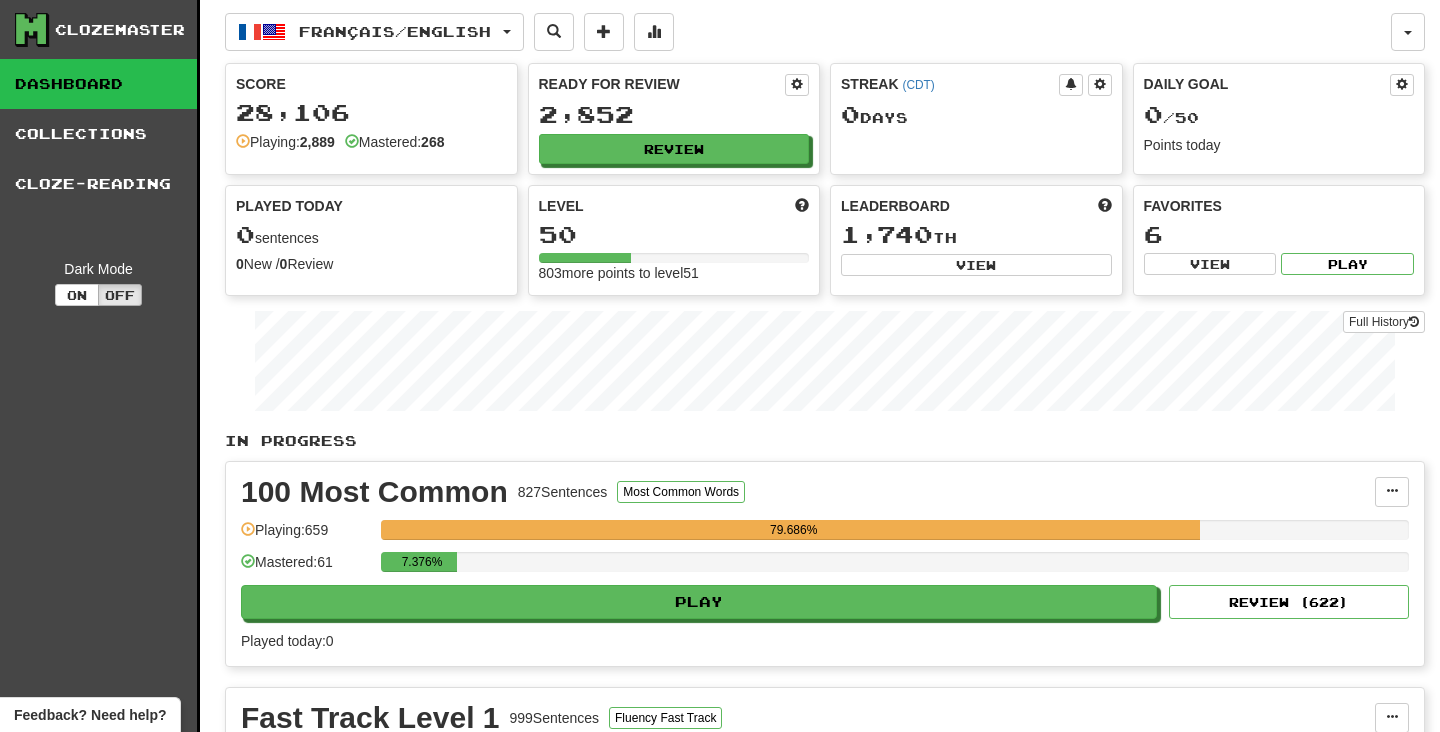 scroll, scrollTop: 0, scrollLeft: 0, axis: both 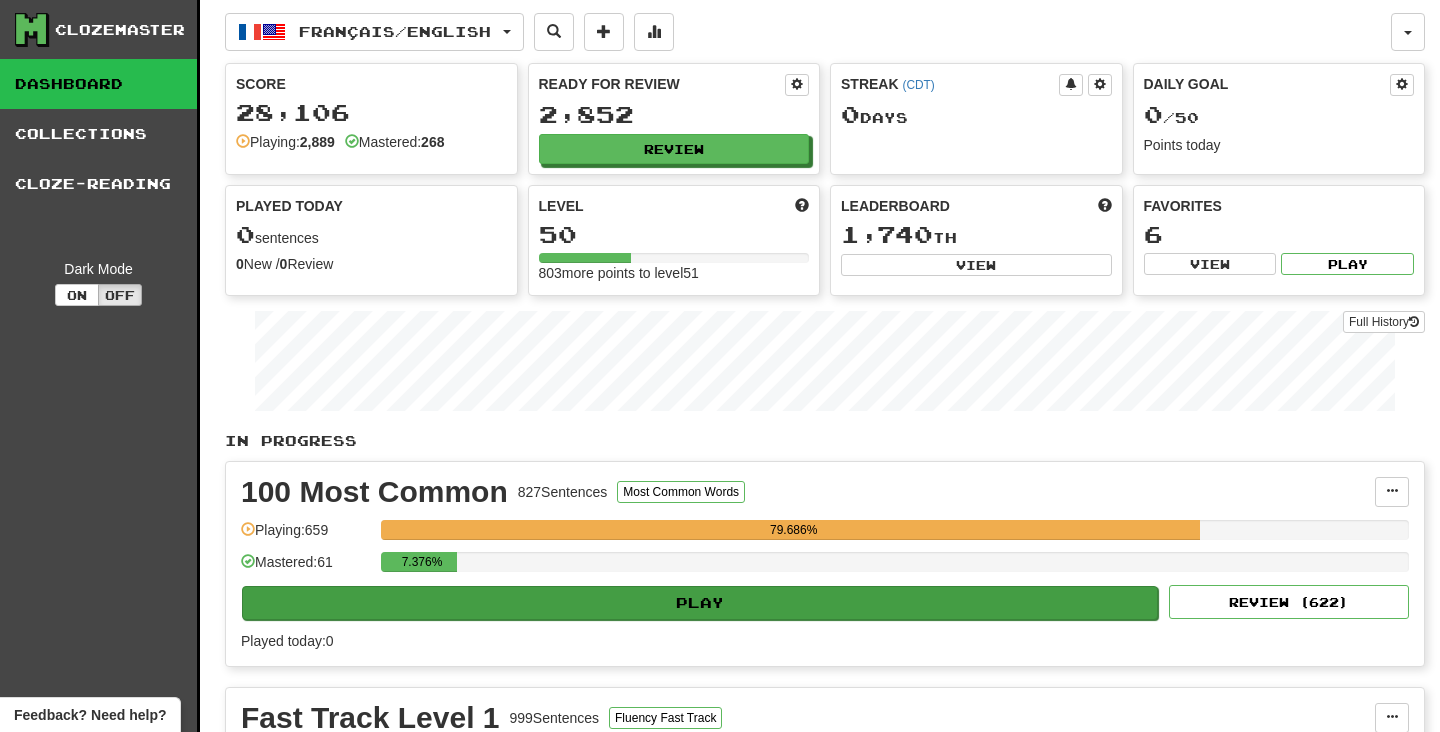 click on "Play" at bounding box center [700, 603] 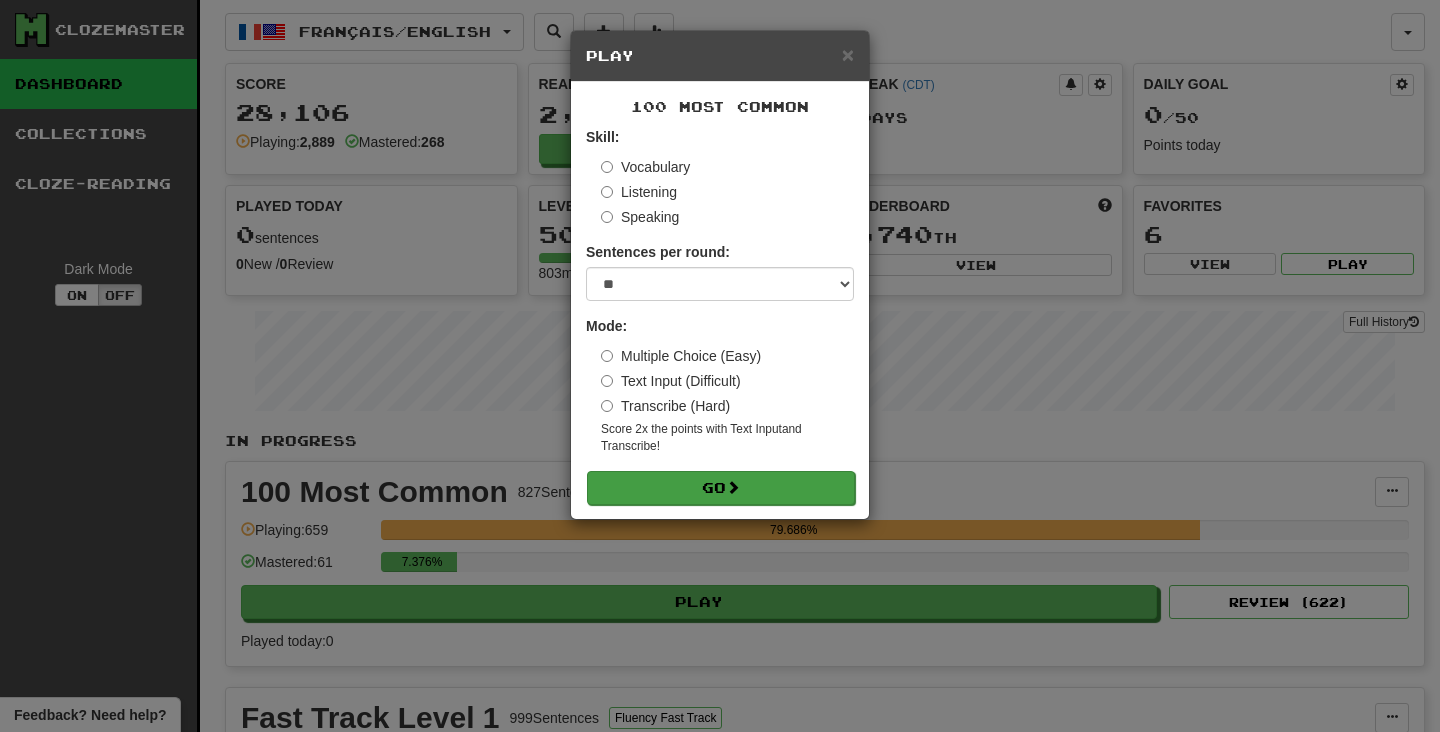 click on "Go" at bounding box center [721, 488] 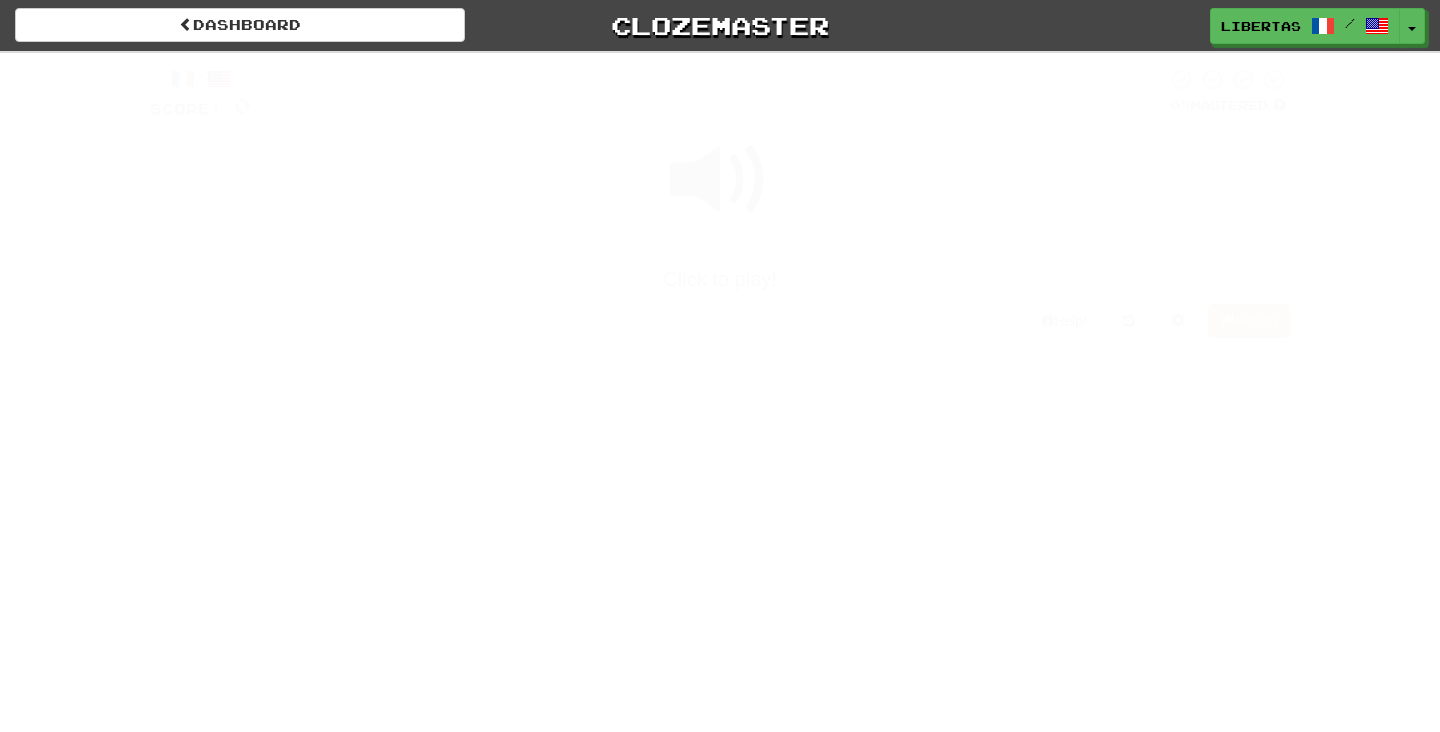 scroll, scrollTop: 0, scrollLeft: 0, axis: both 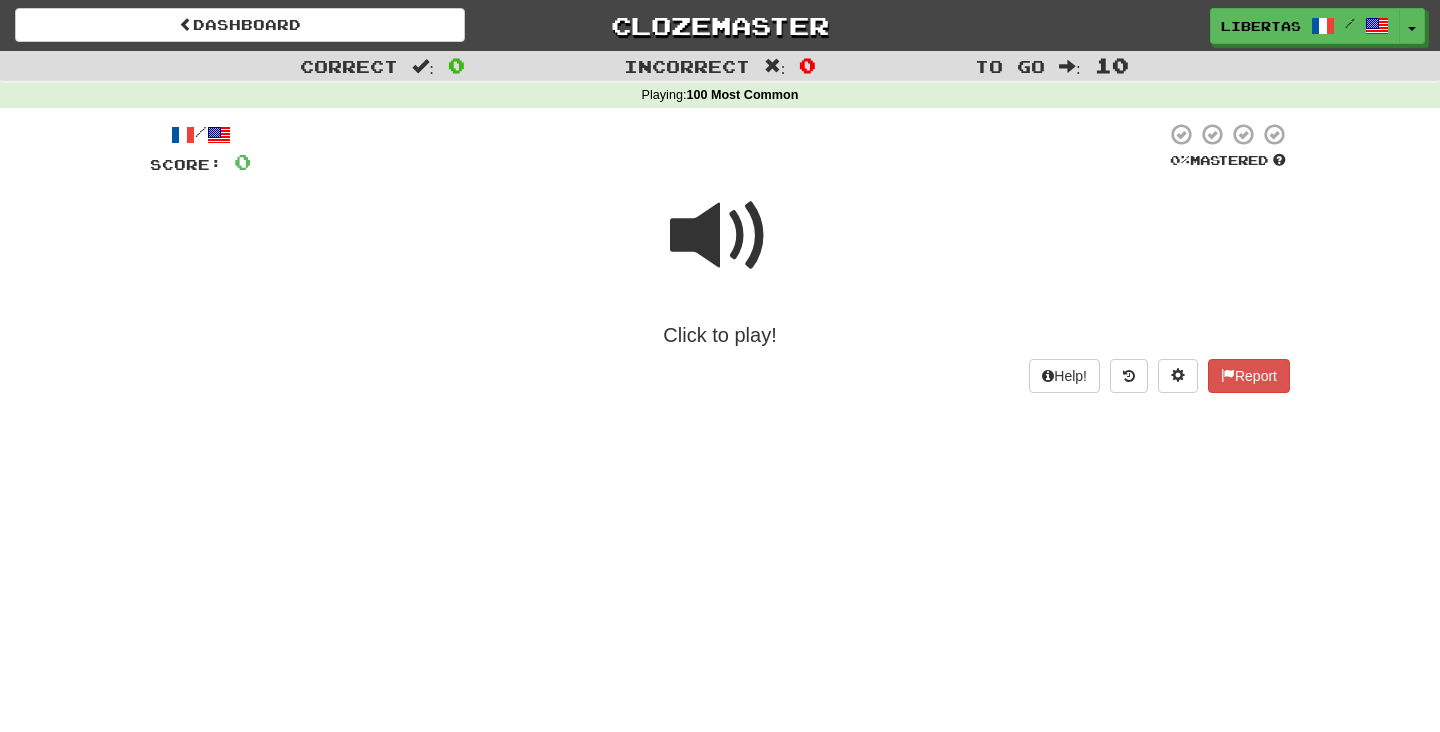 click at bounding box center (720, 236) 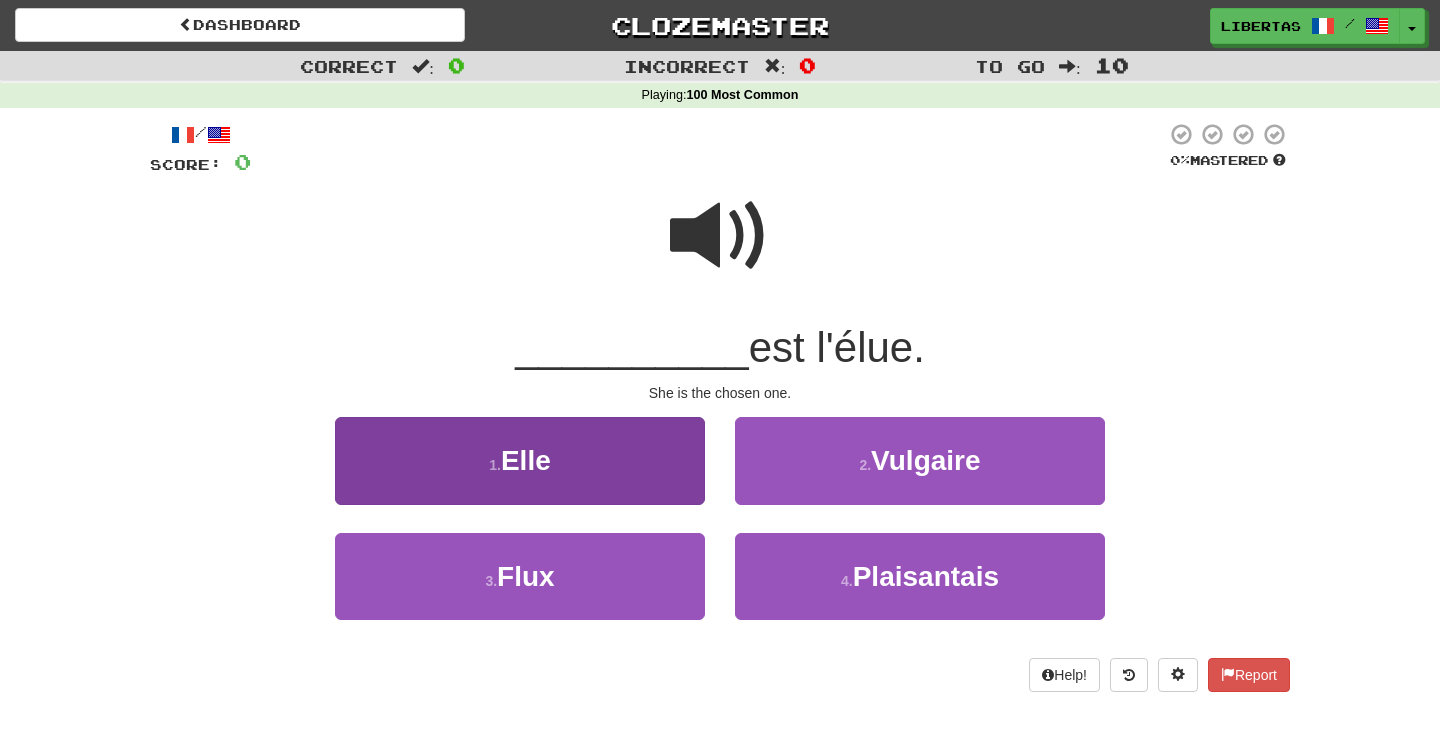 click on "1 .  Elle" at bounding box center (520, 460) 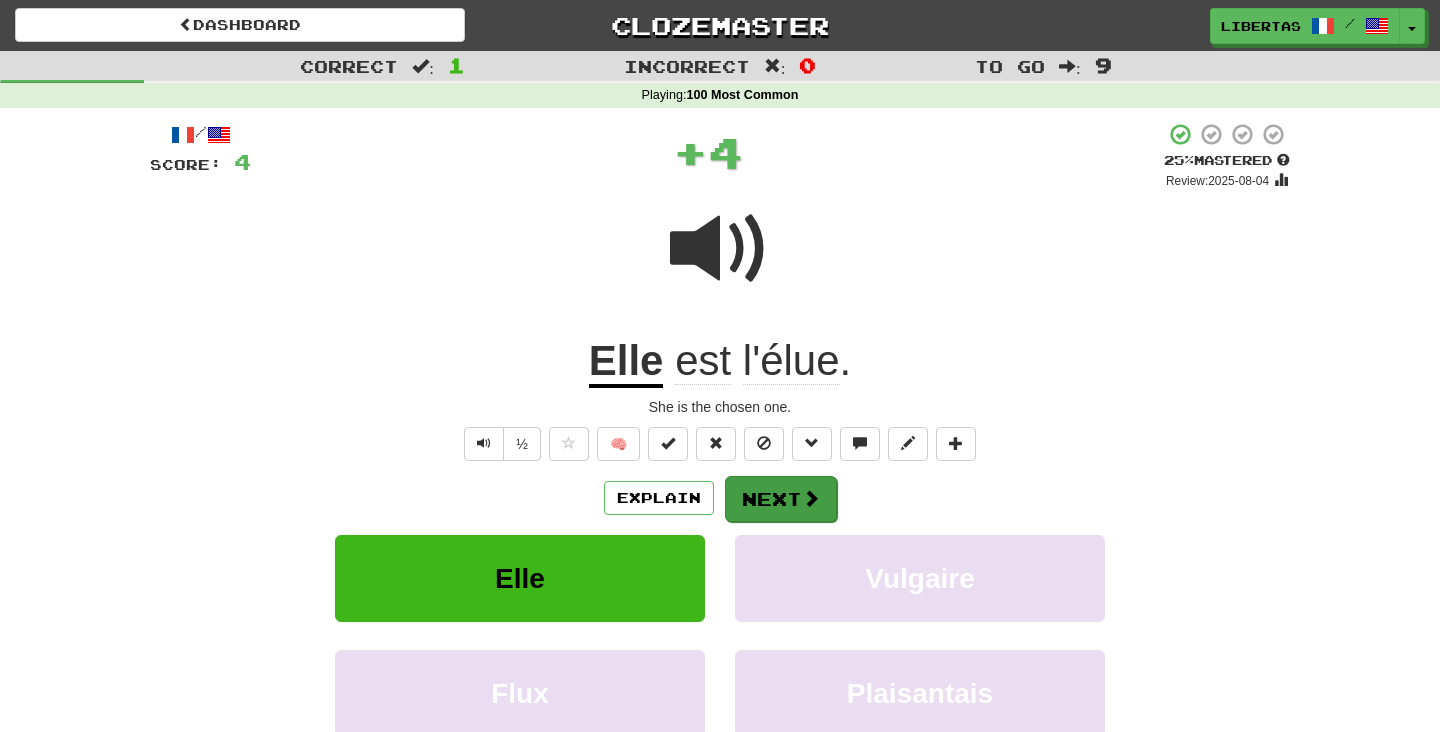 click on "Next" at bounding box center (781, 499) 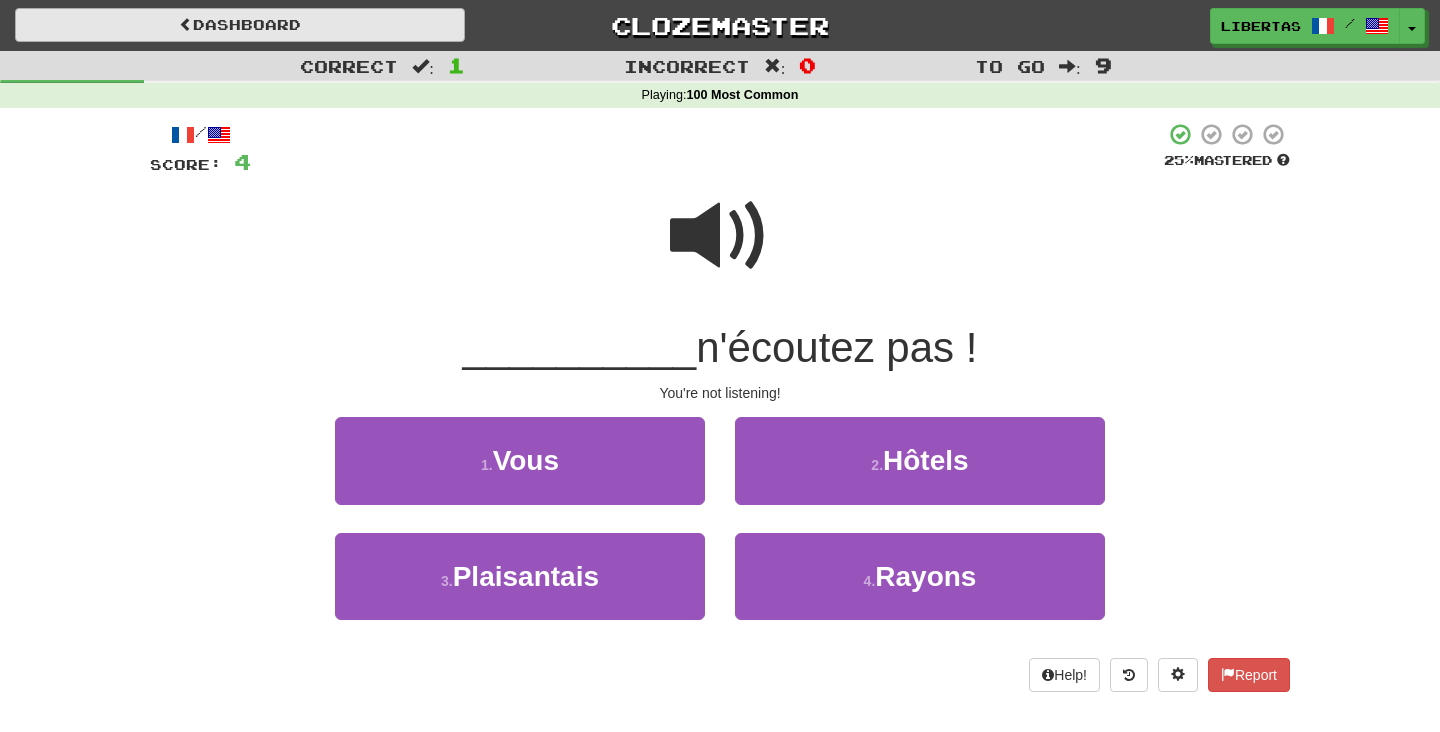 click on "Dashboard" at bounding box center [240, 25] 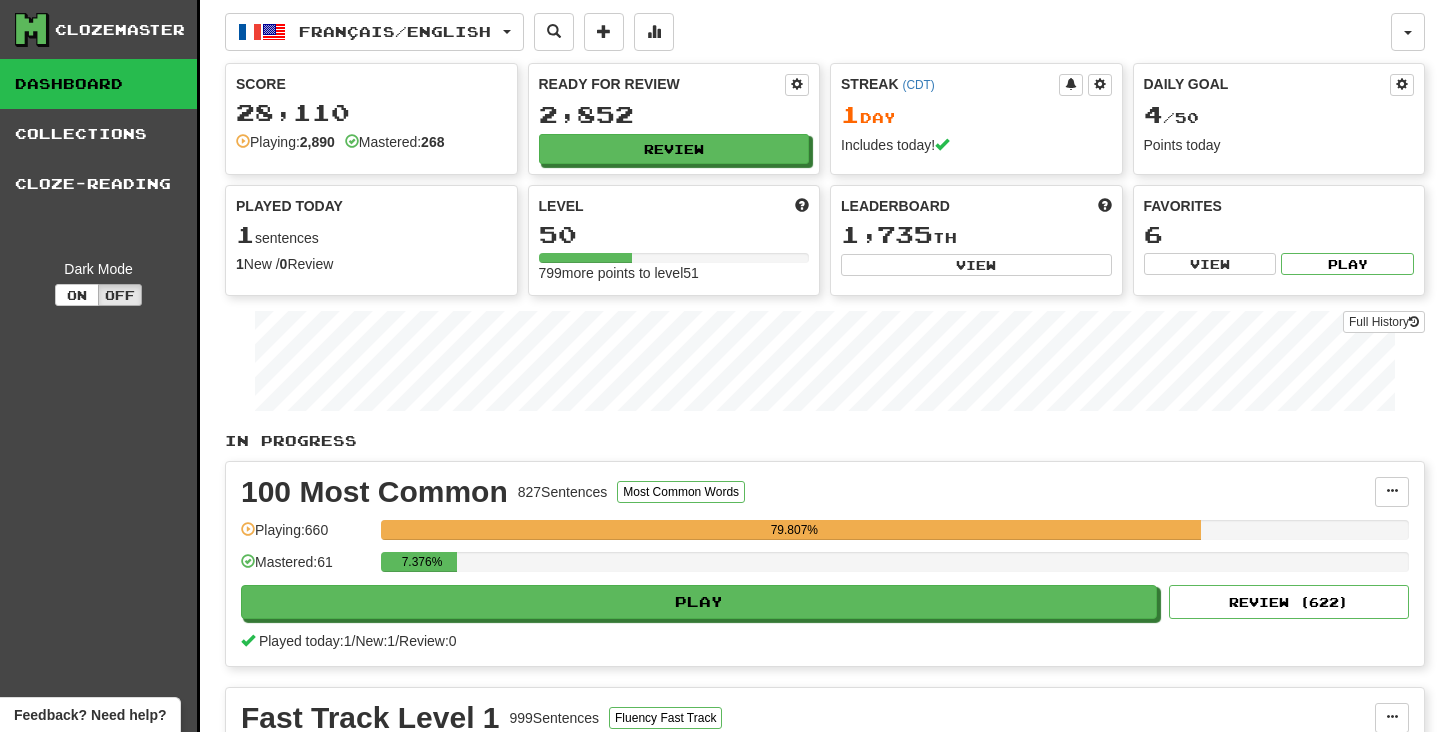scroll, scrollTop: 0, scrollLeft: 0, axis: both 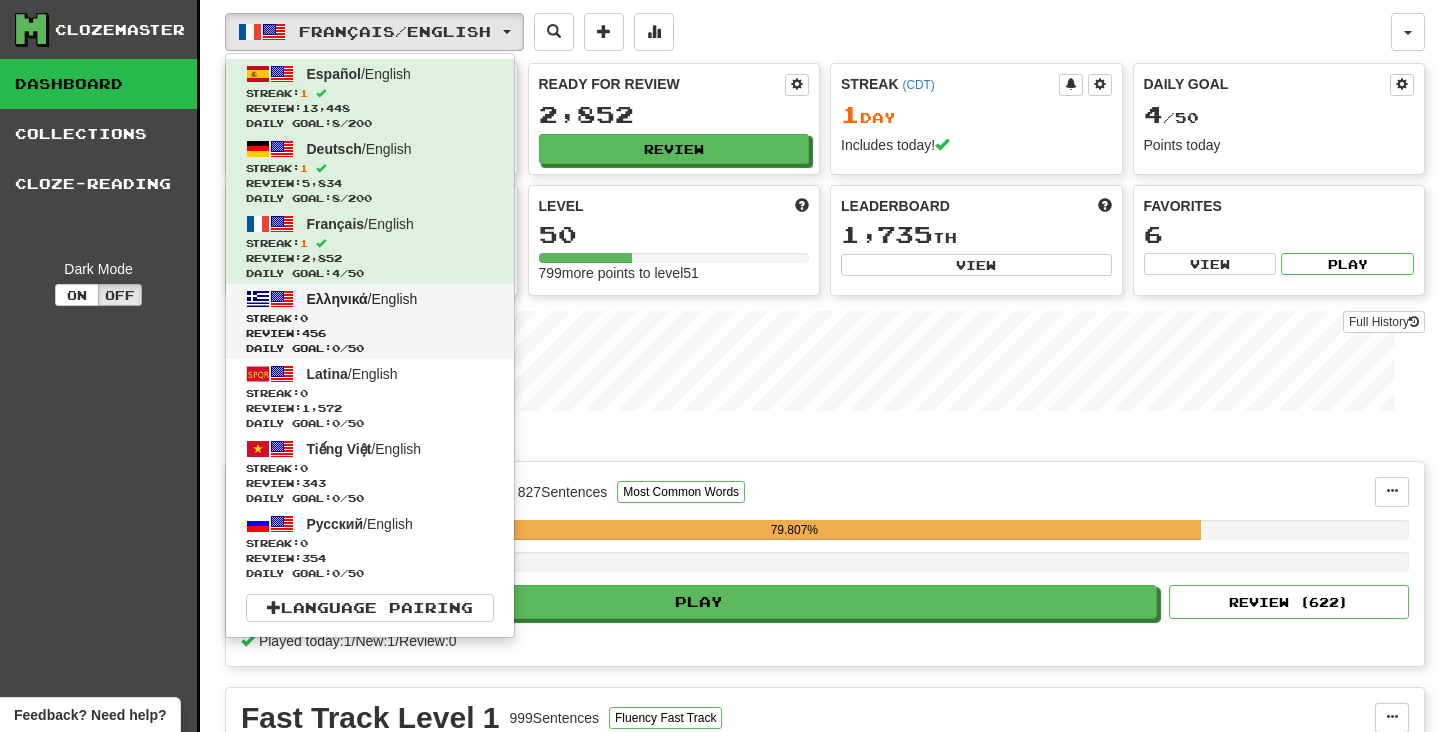 click on "Streak:  0" at bounding box center [370, 318] 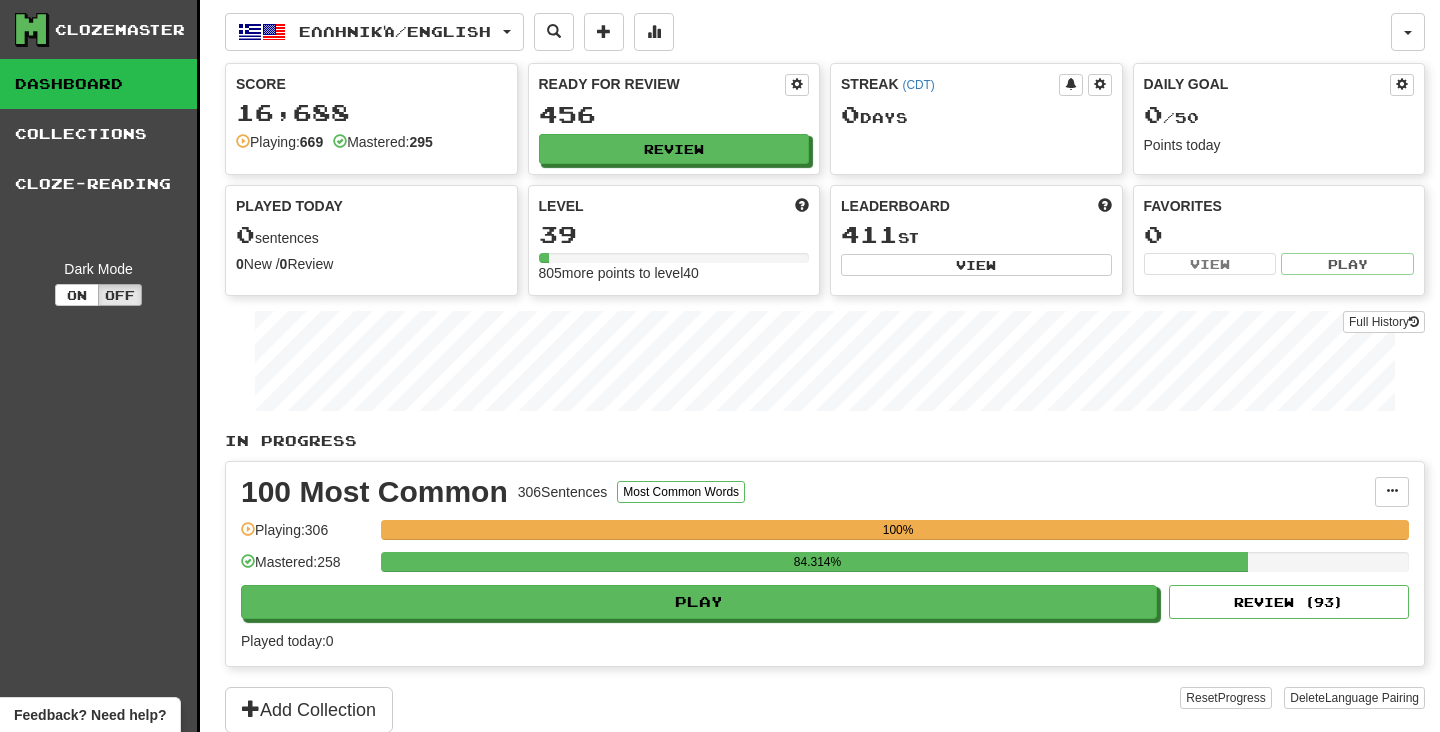 scroll, scrollTop: 0, scrollLeft: 0, axis: both 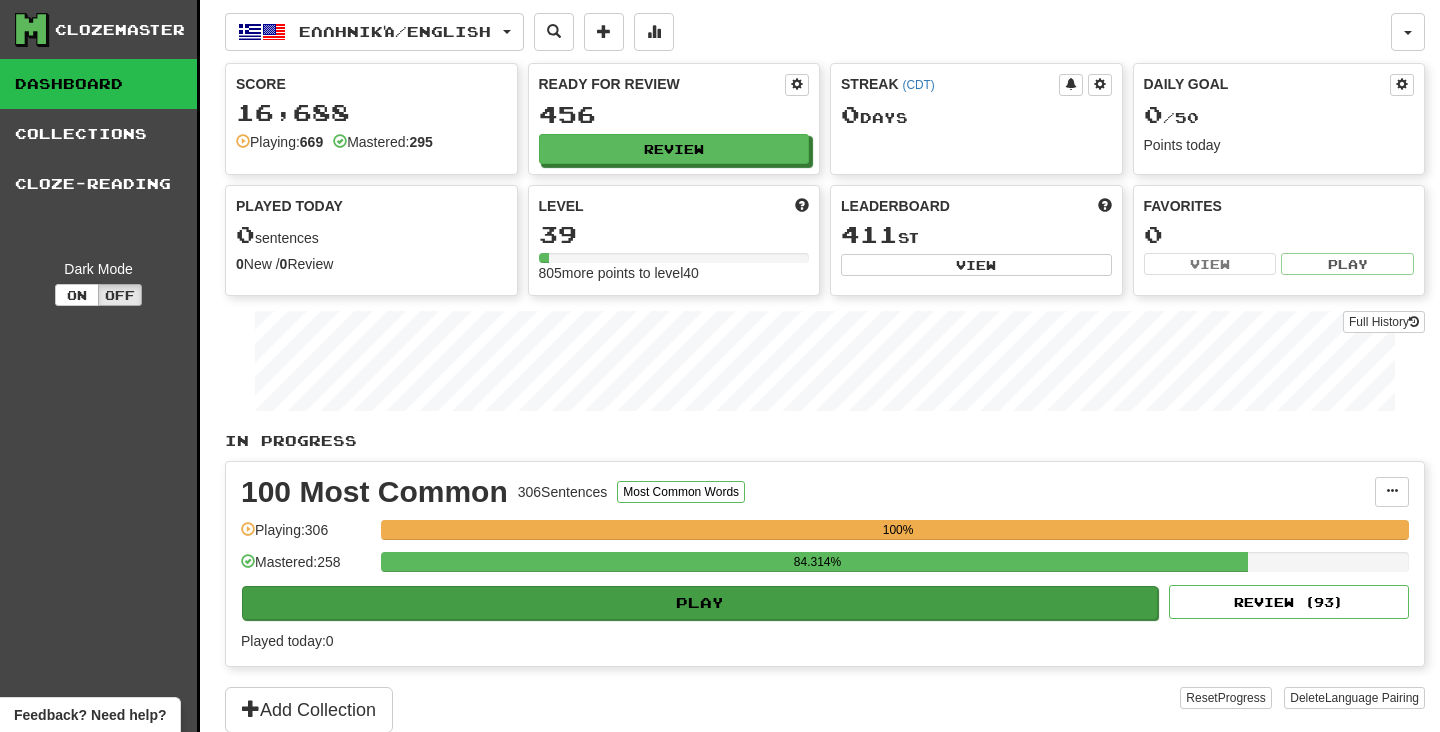 click on "Play" at bounding box center [700, 603] 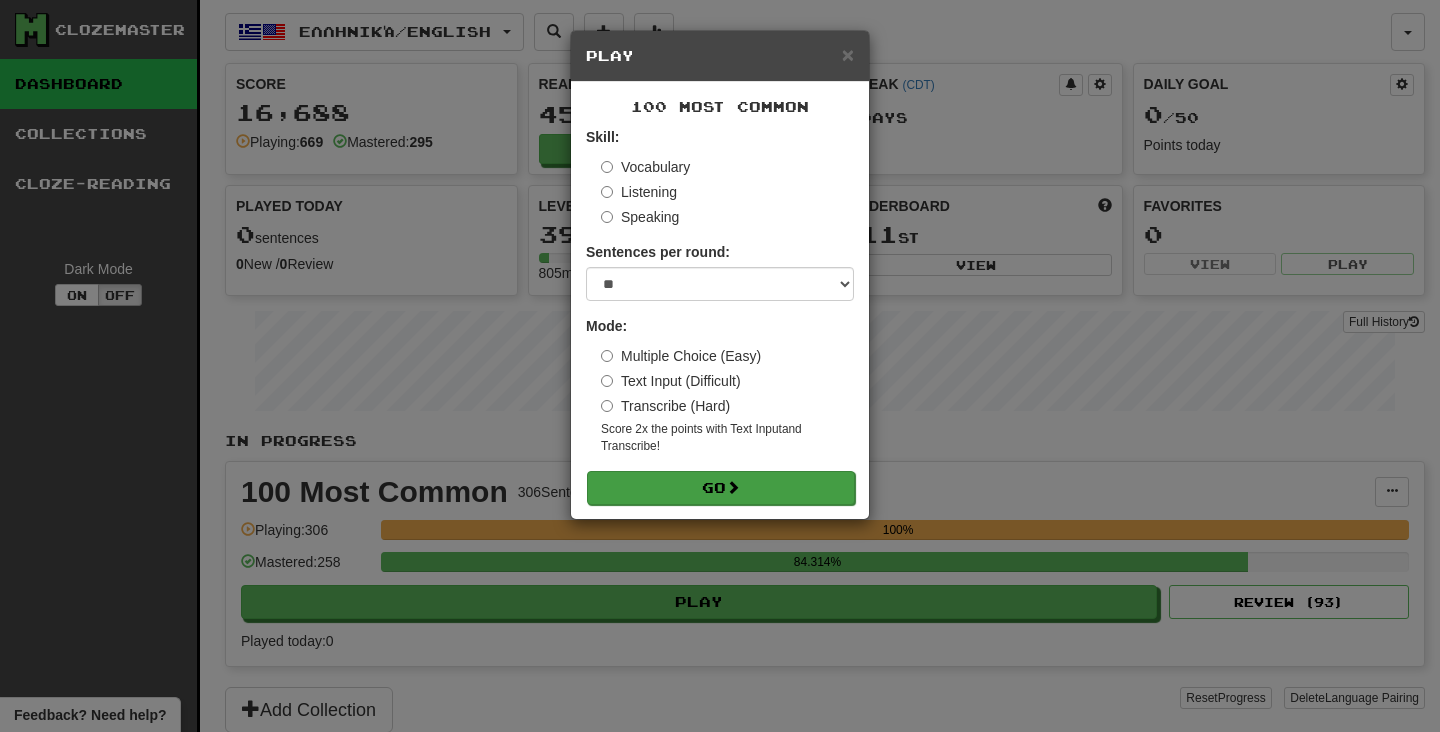 click on "Go" at bounding box center (721, 488) 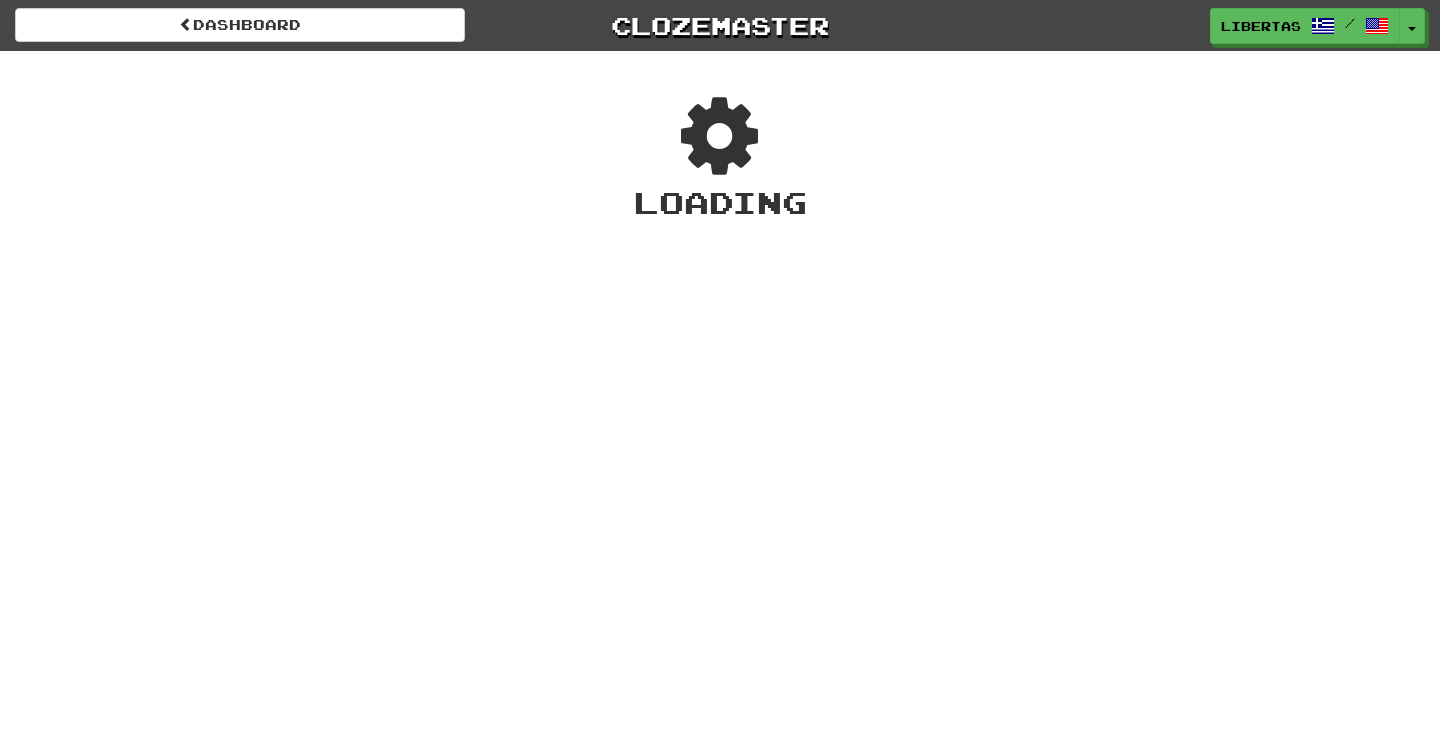 scroll, scrollTop: 0, scrollLeft: 0, axis: both 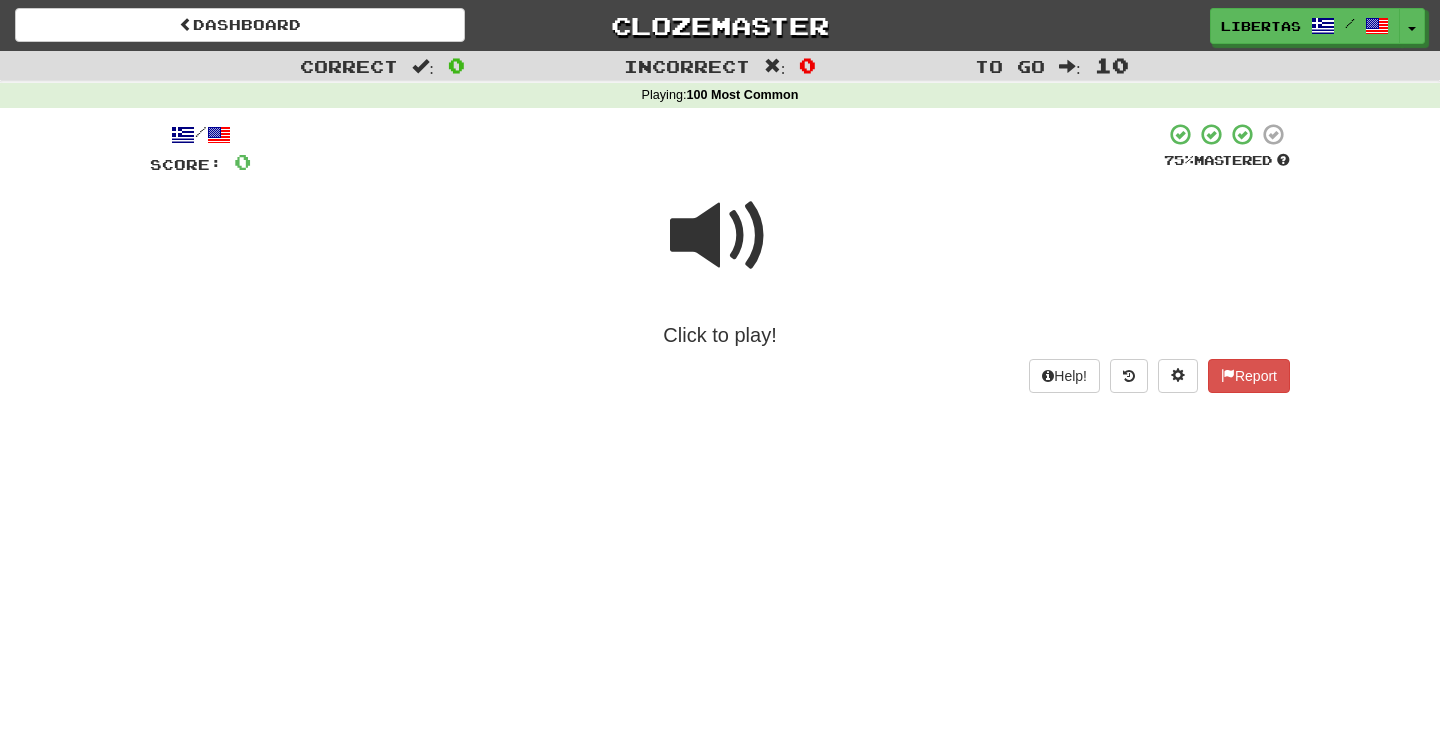 click at bounding box center [720, 236] 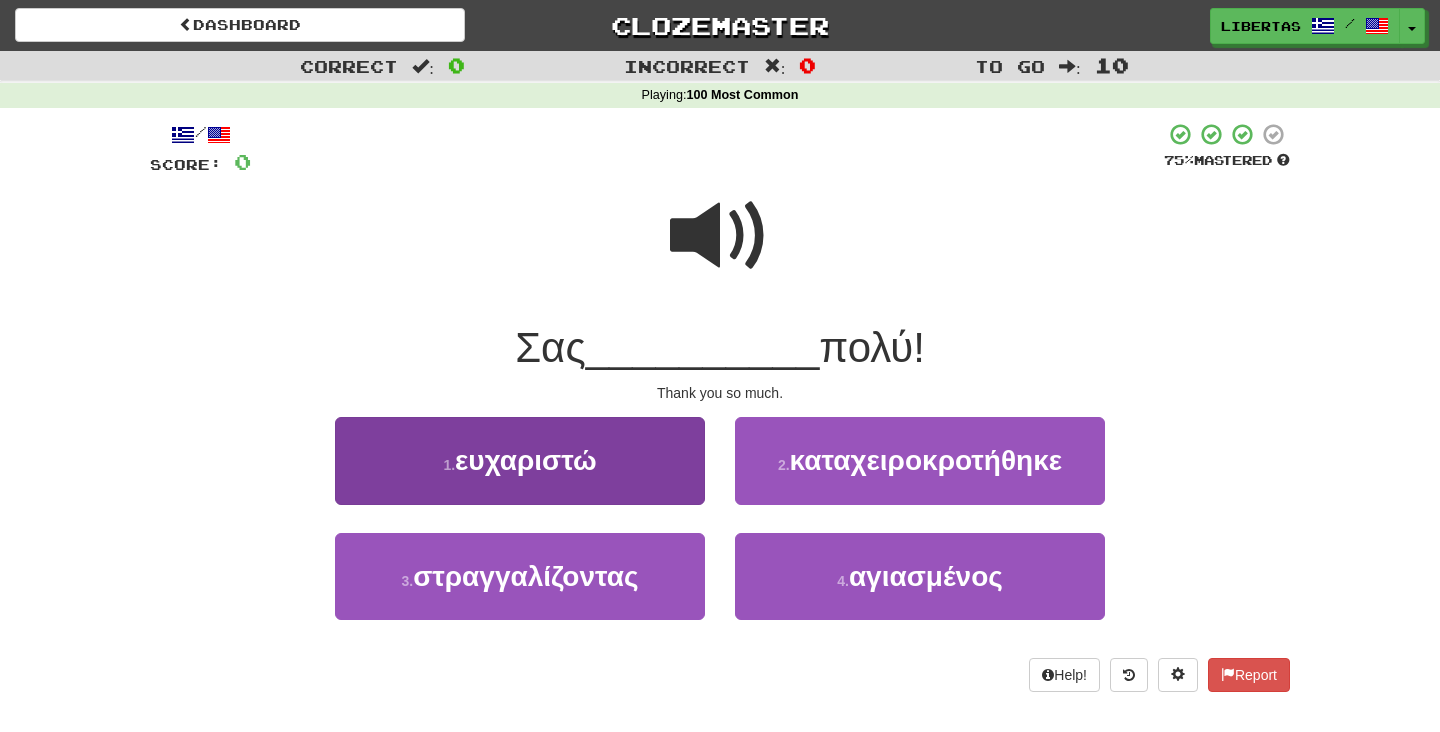 click on "1 .  ευχαριστώ" at bounding box center (520, 460) 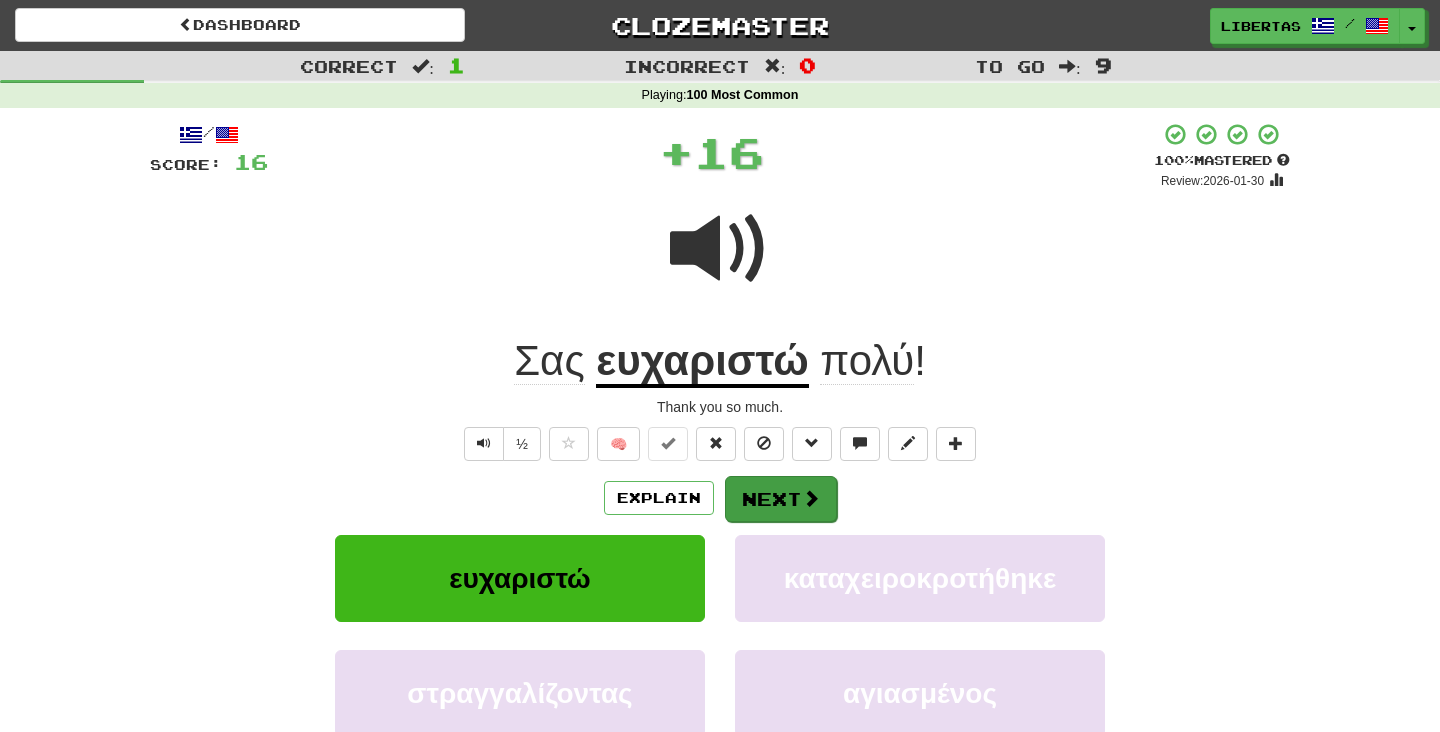 click on "Next" at bounding box center [781, 499] 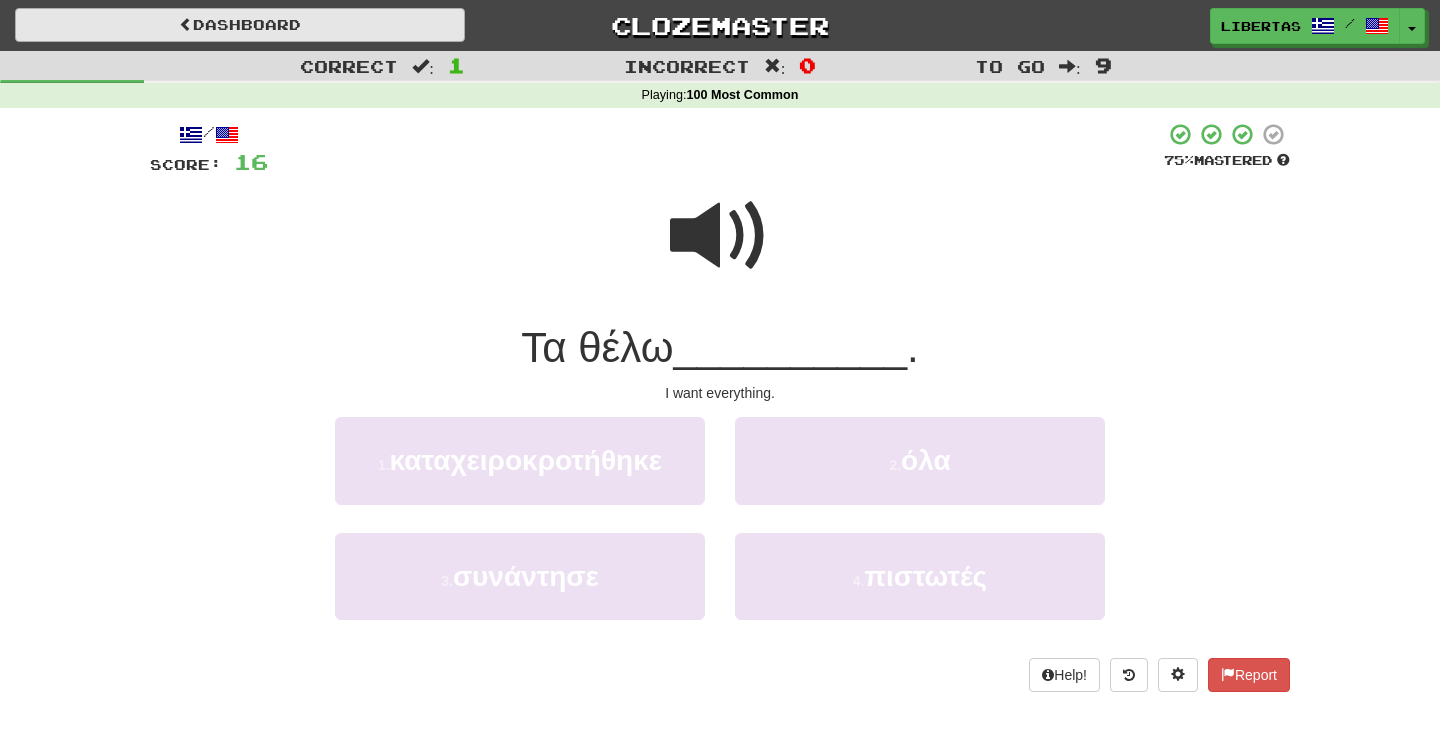 click on "Dashboard" at bounding box center (240, 25) 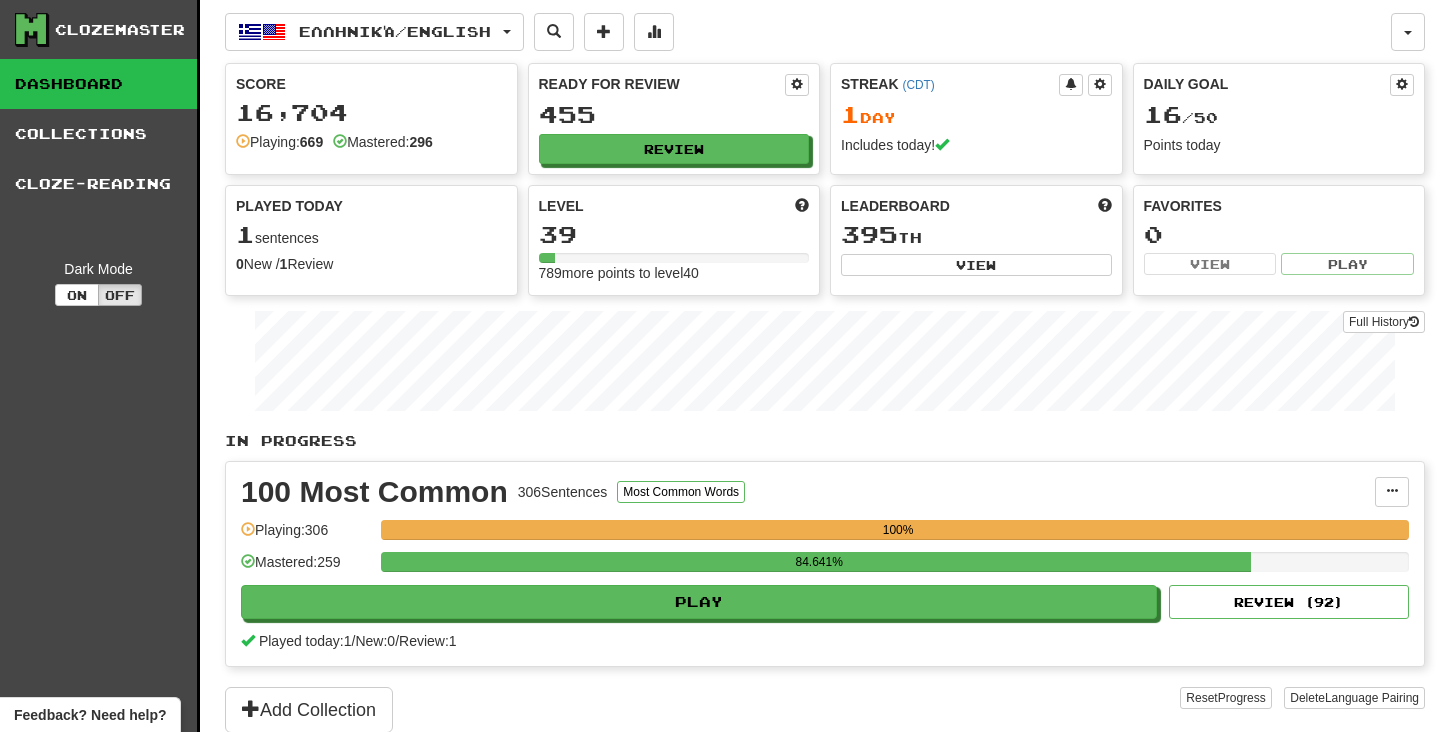 scroll, scrollTop: 0, scrollLeft: 0, axis: both 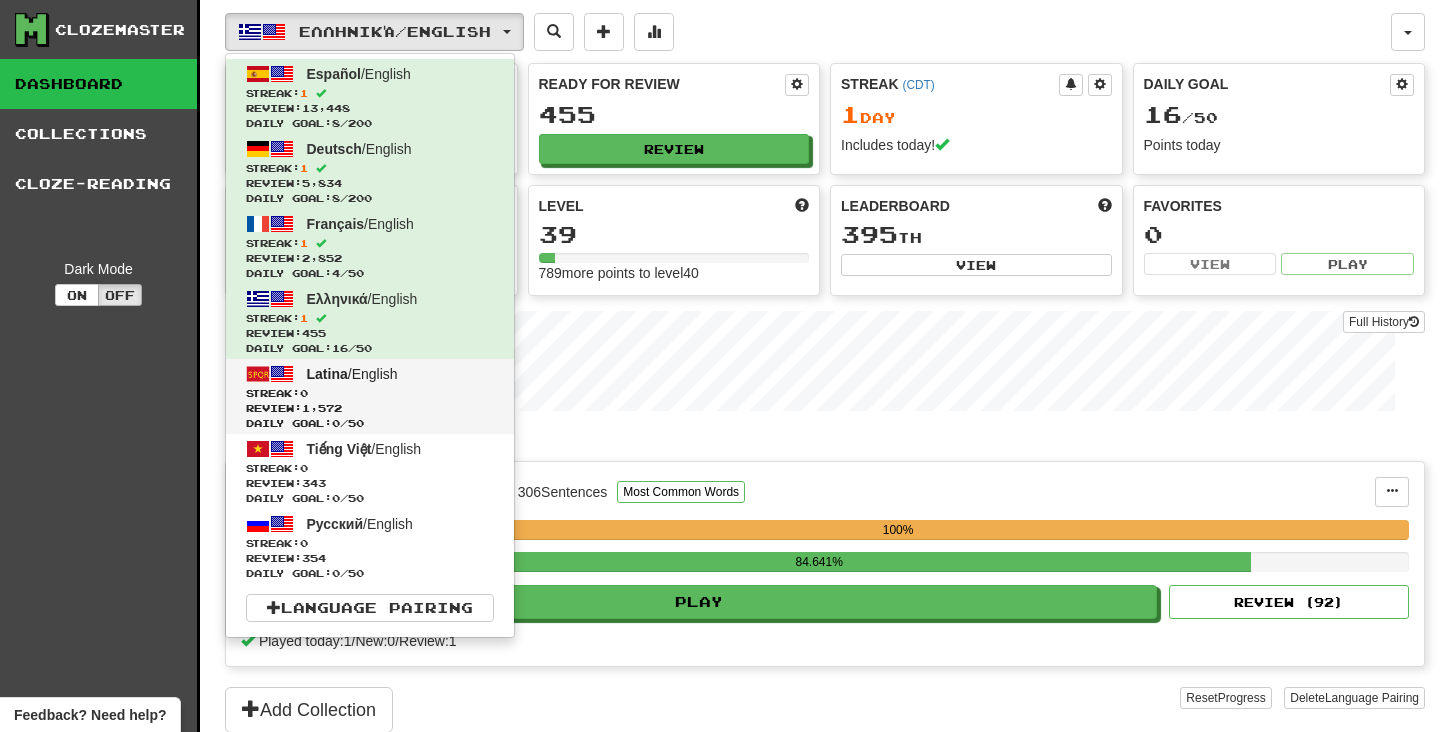 click on "Latina  /  English Streak:  0   Review:  1,572 Daily Goal:  0  /  50" at bounding box center [370, 396] 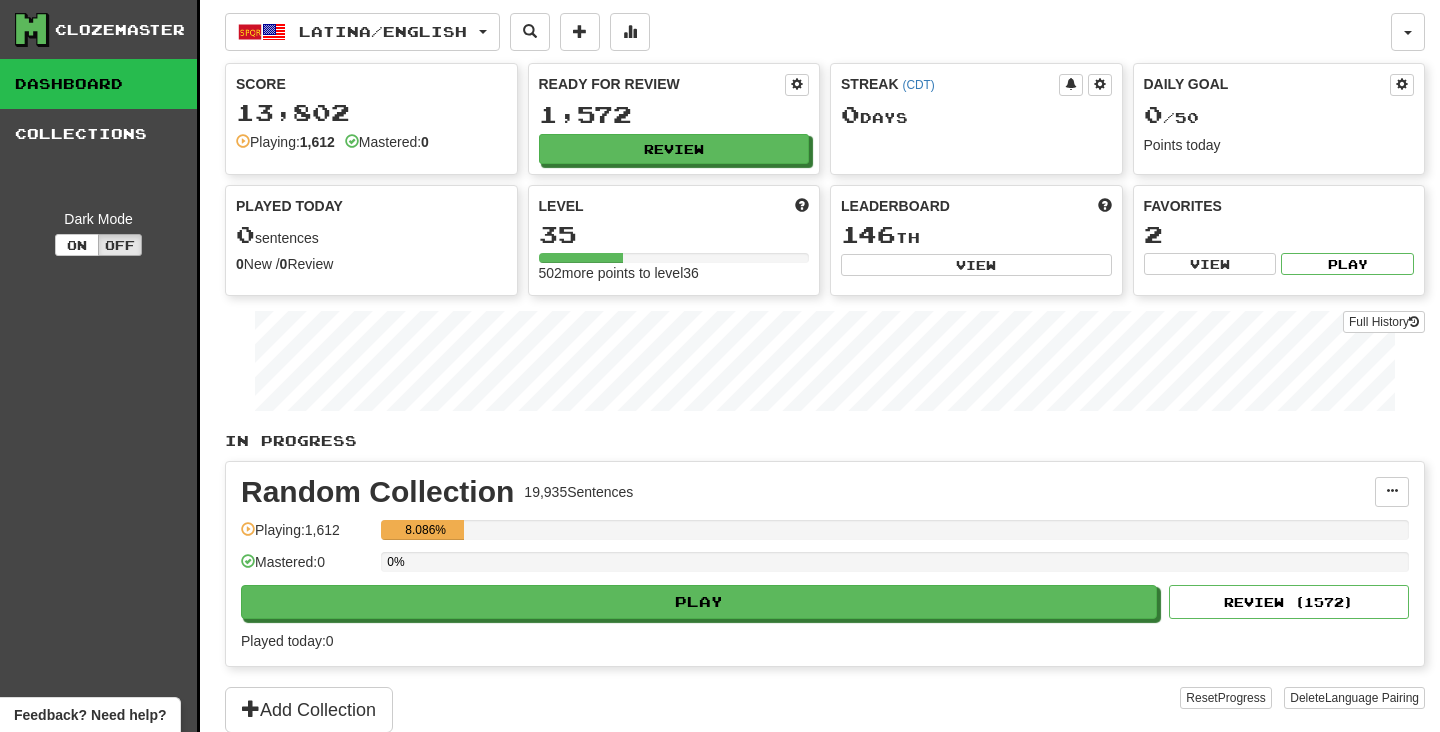 scroll, scrollTop: 0, scrollLeft: 0, axis: both 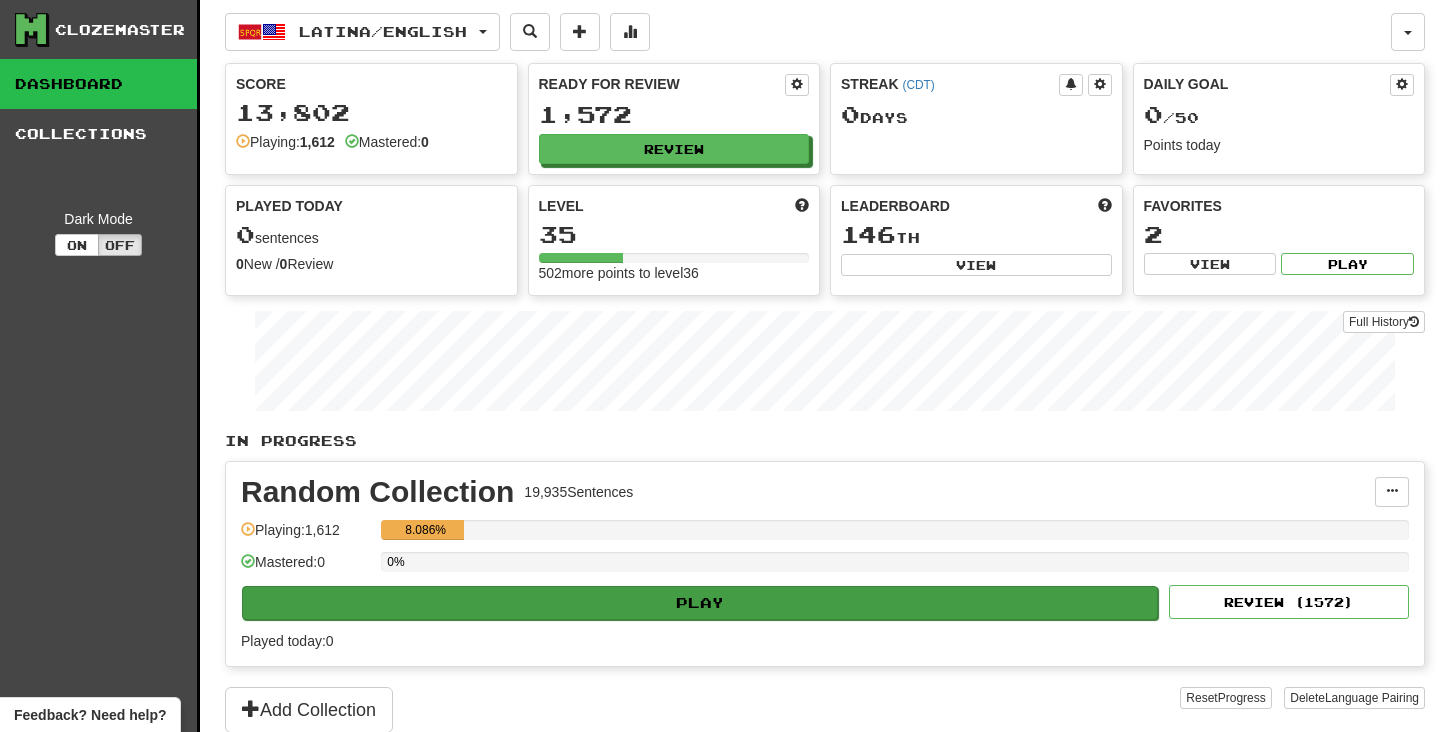 click on "Play" at bounding box center (700, 603) 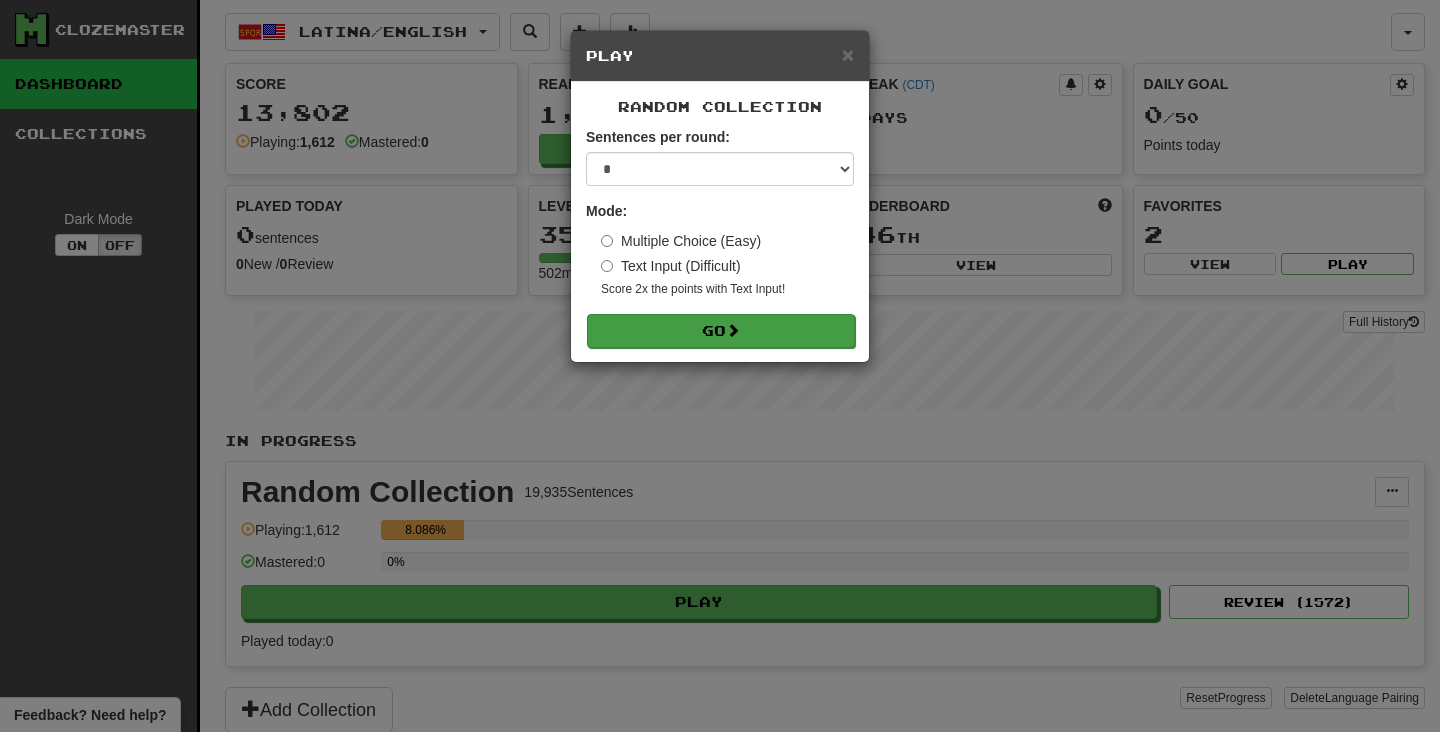 click on "Go" at bounding box center (721, 331) 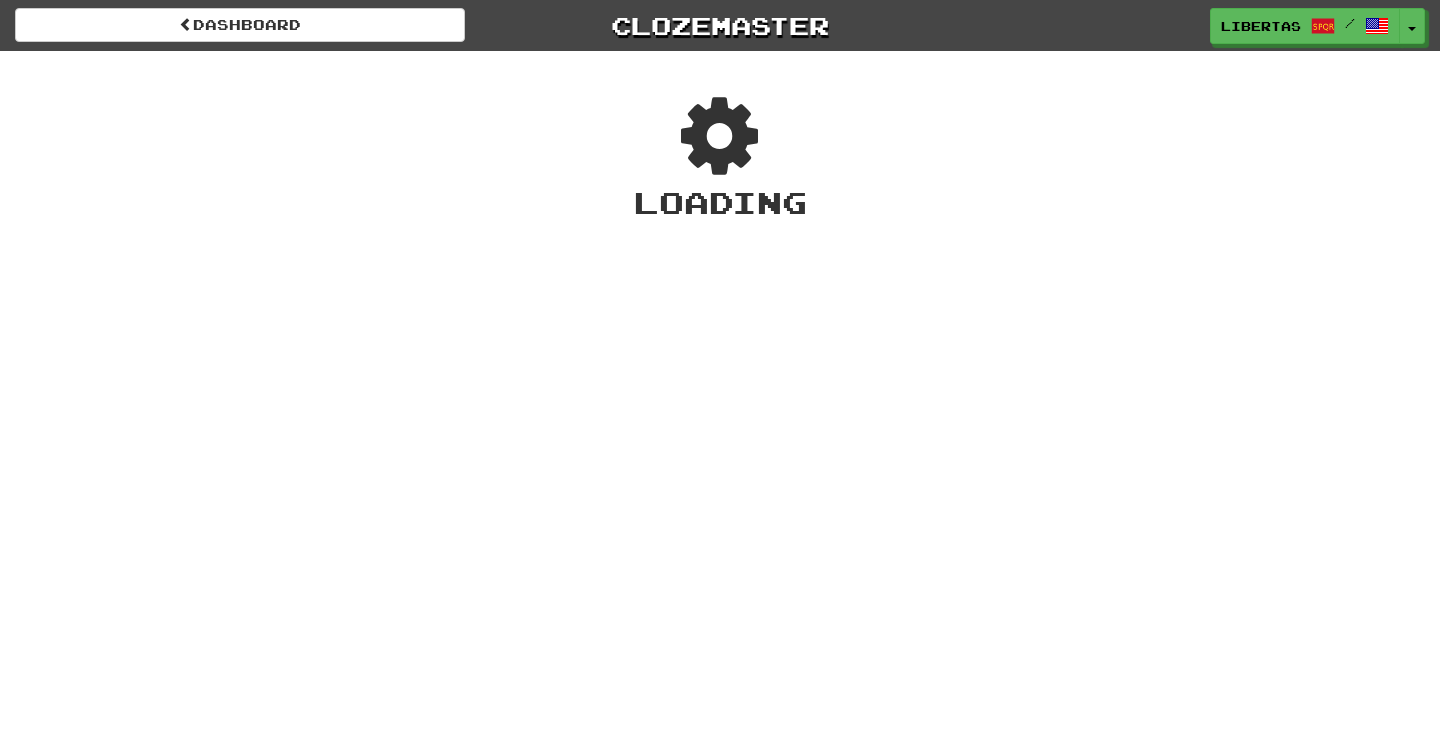 scroll, scrollTop: 0, scrollLeft: 0, axis: both 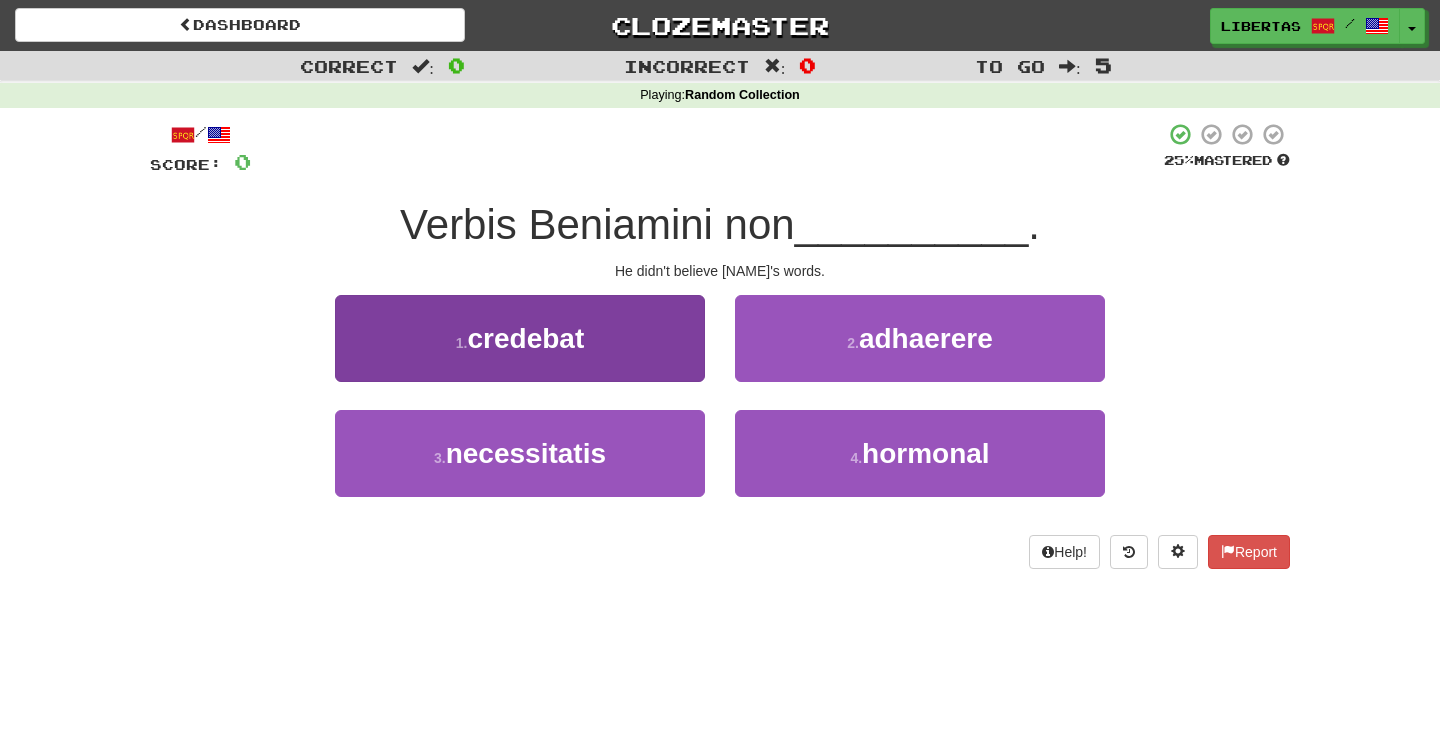 click on "1 .  credebat" at bounding box center [520, 338] 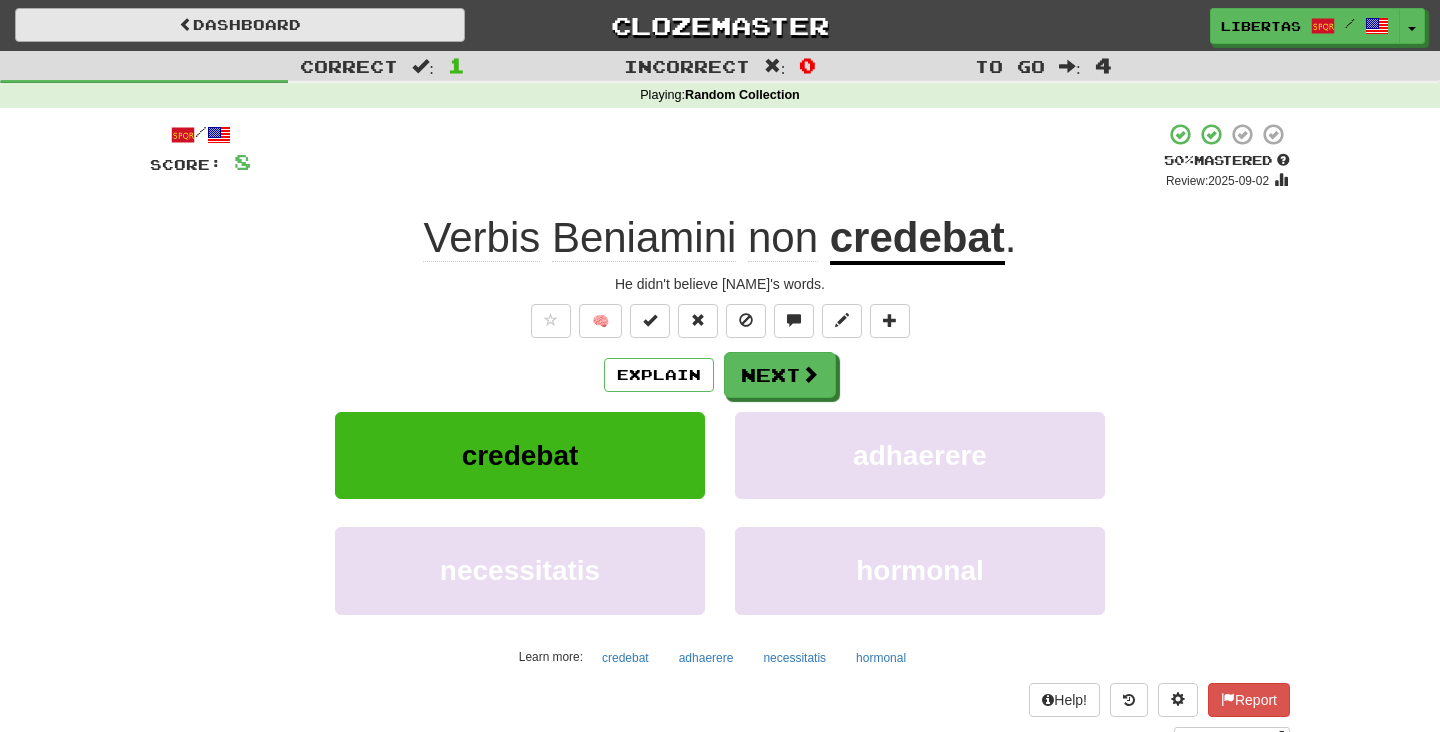 click on "Dashboard" at bounding box center (240, 25) 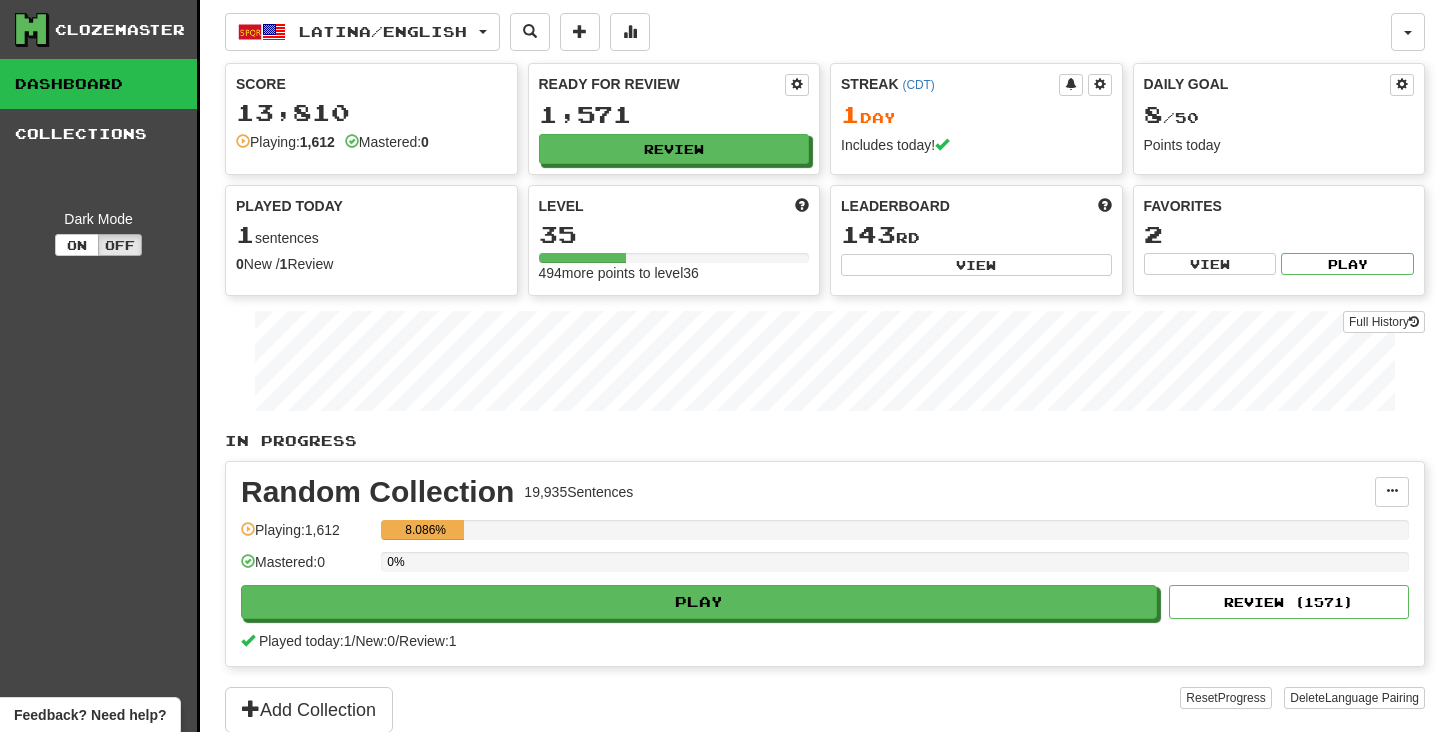 scroll, scrollTop: 0, scrollLeft: 0, axis: both 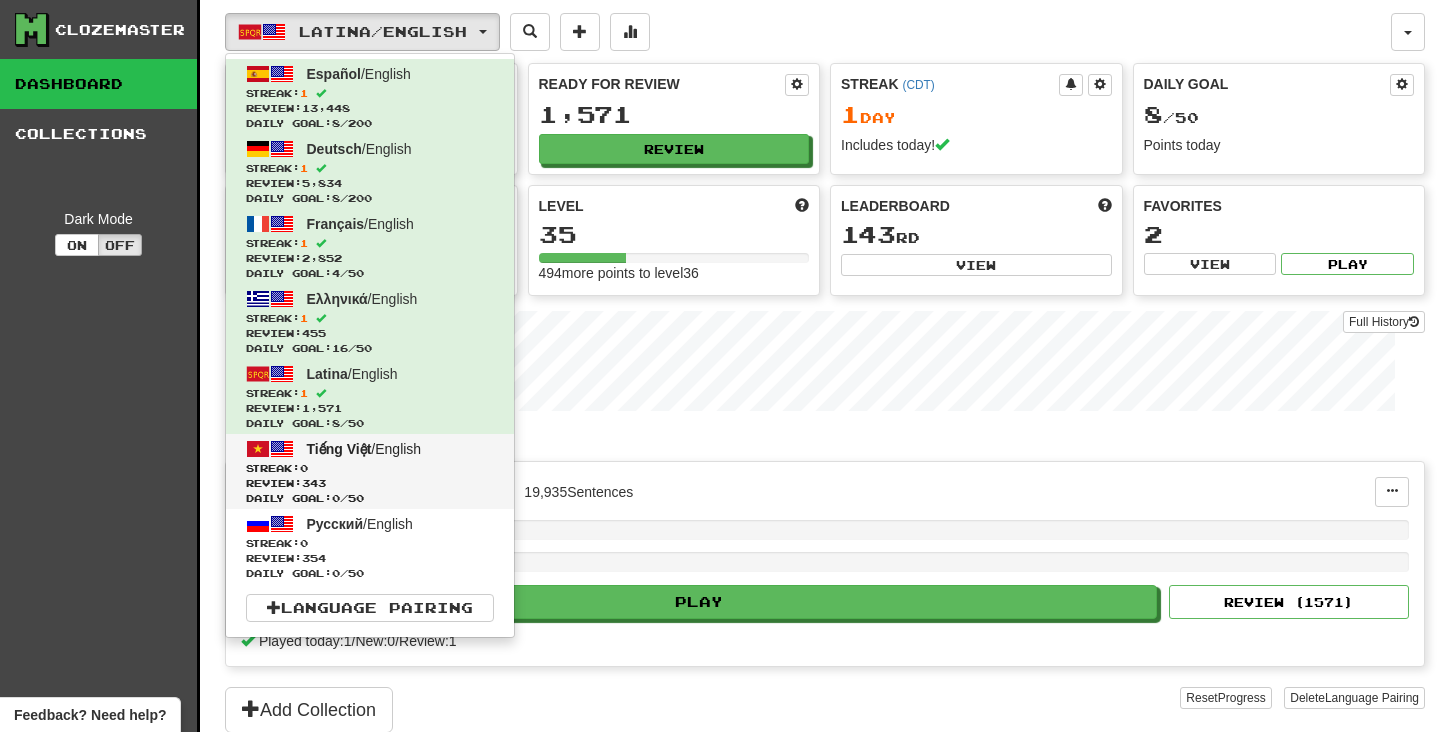 click on "Streak:  0" at bounding box center [370, 468] 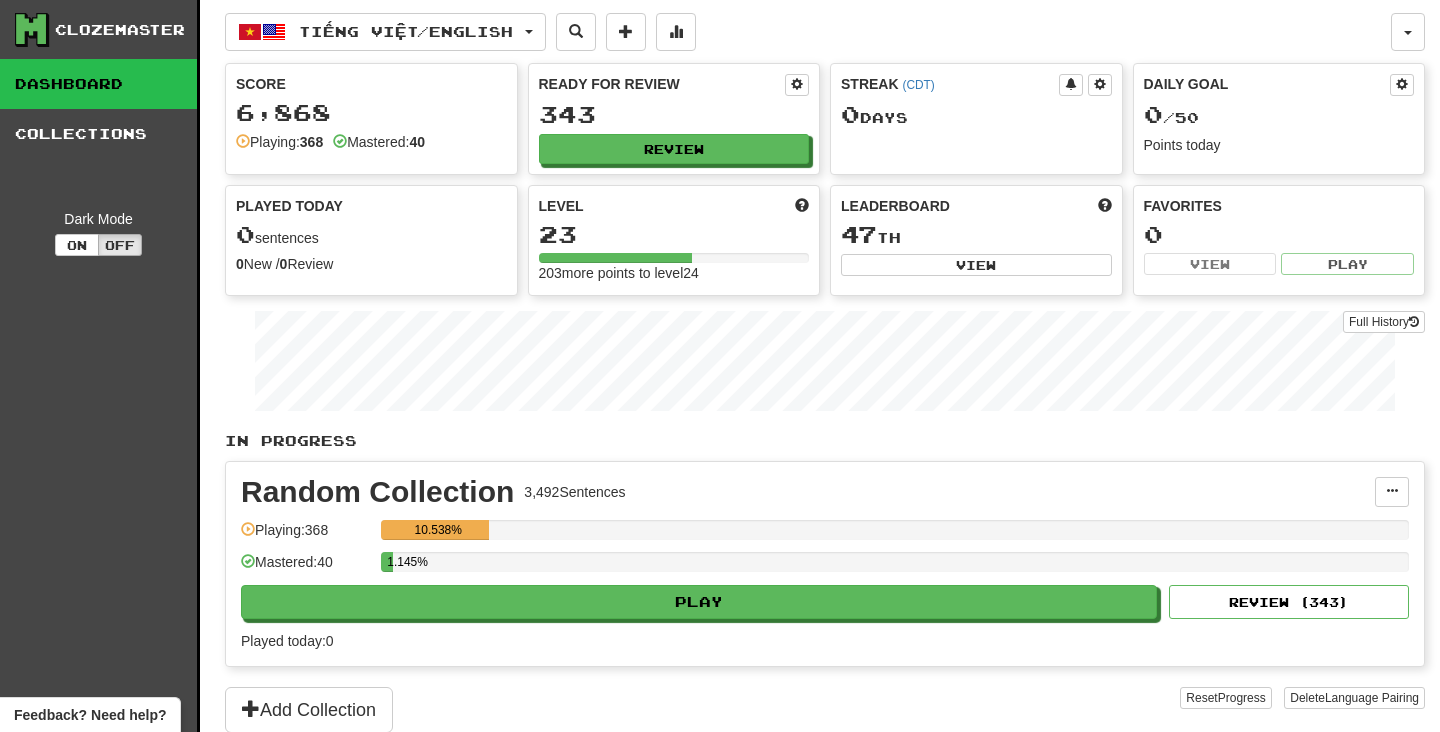 scroll, scrollTop: 0, scrollLeft: 0, axis: both 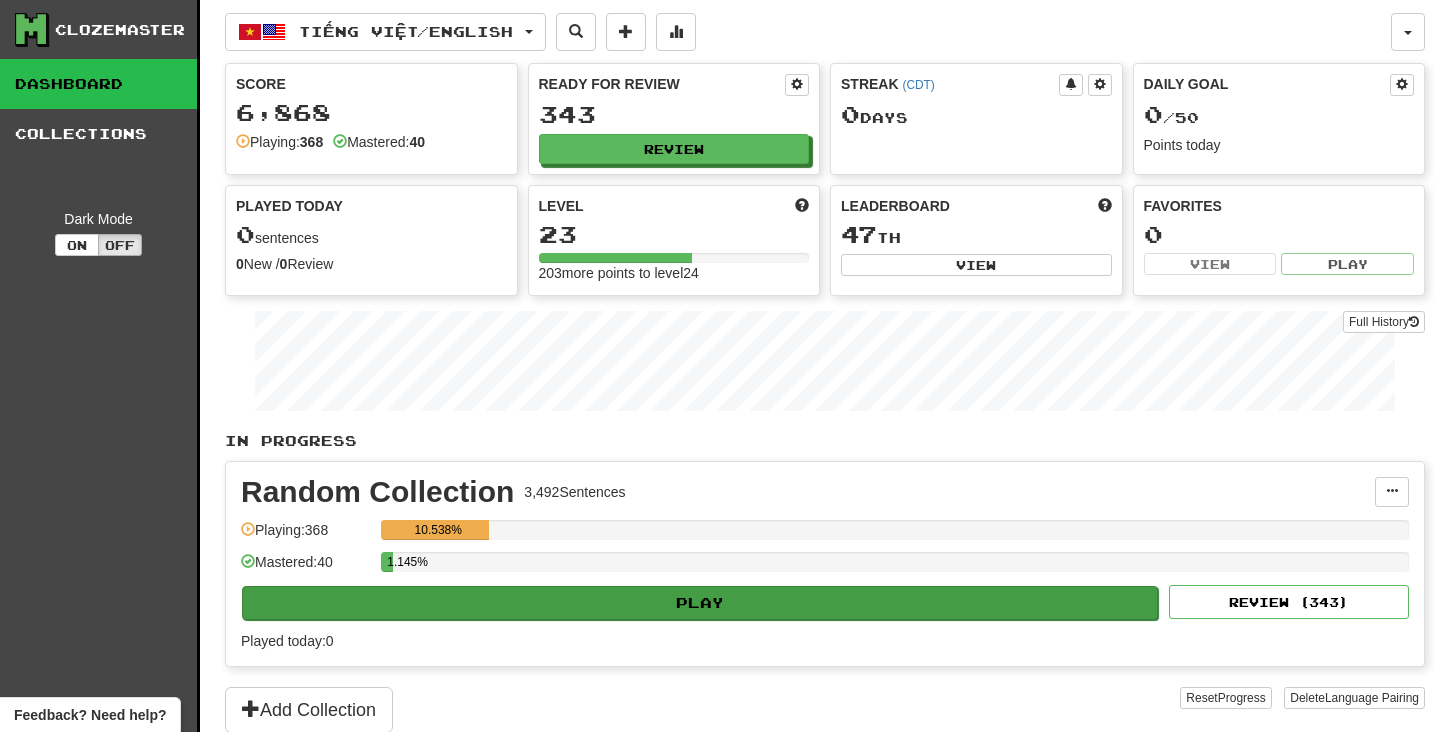 click on "Play" at bounding box center (700, 603) 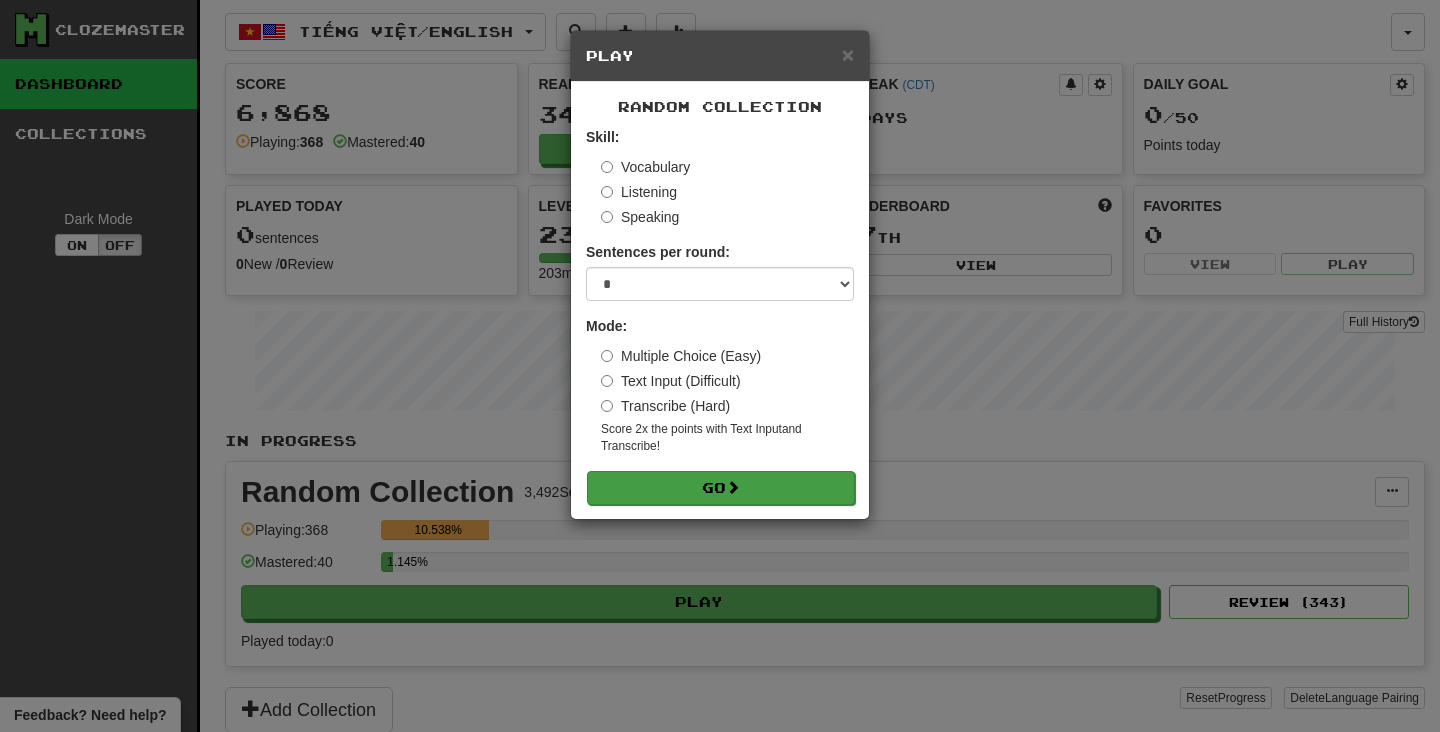 click on "Go" at bounding box center [721, 488] 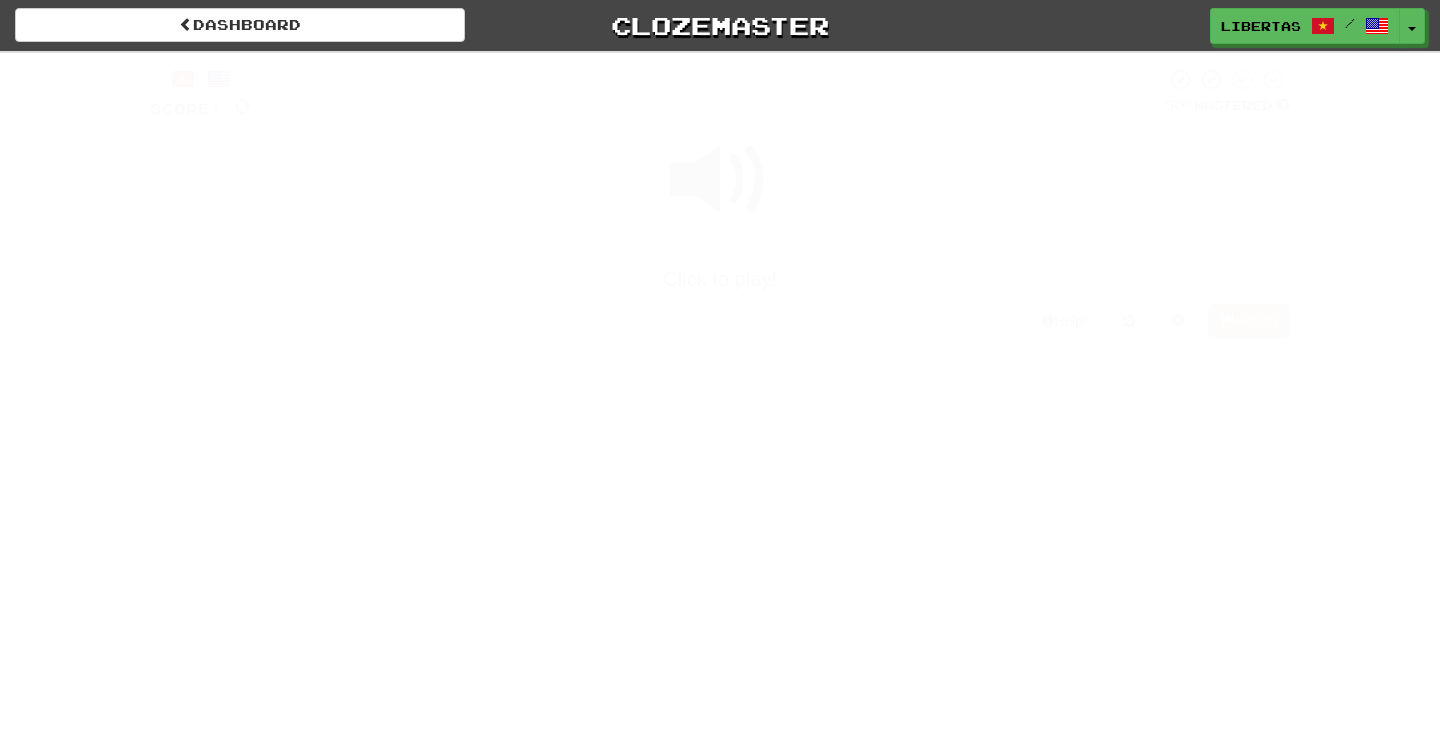 scroll, scrollTop: 0, scrollLeft: 0, axis: both 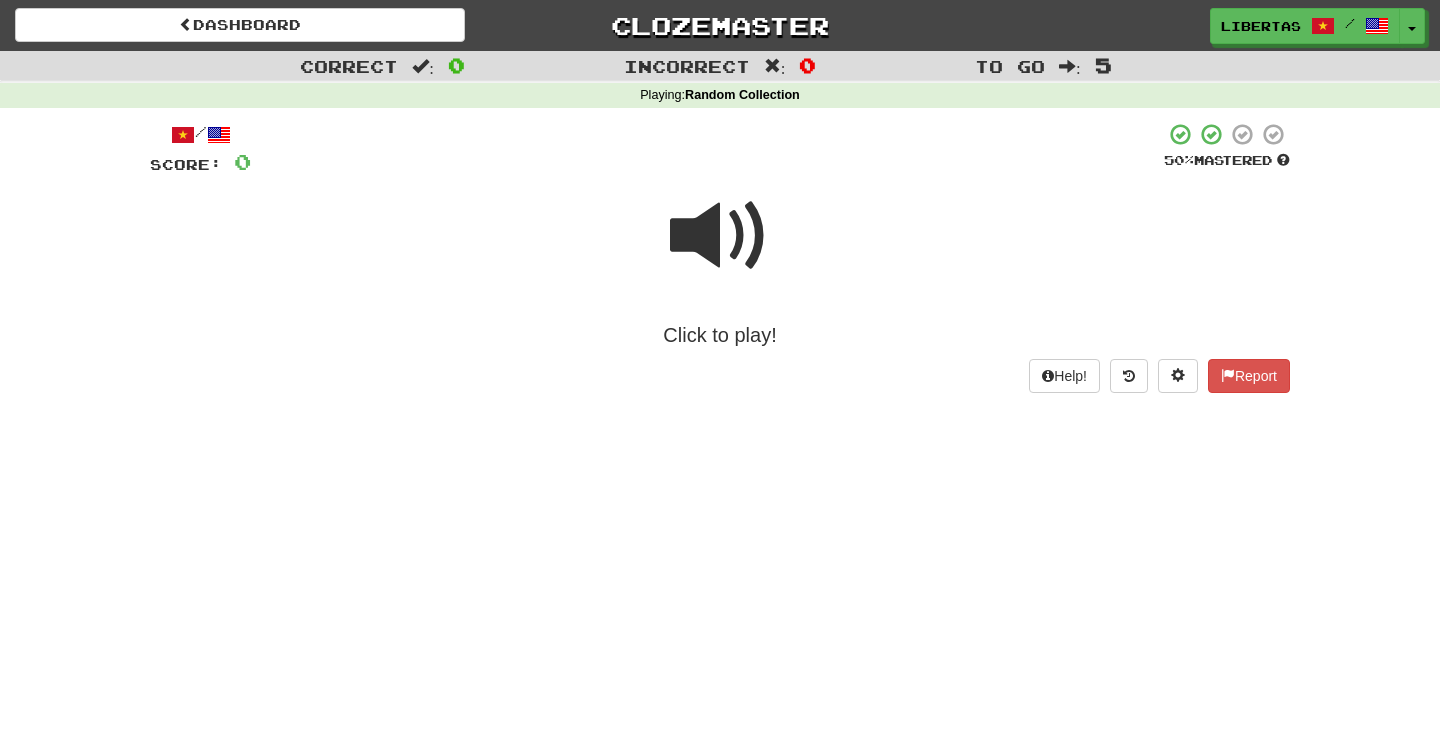 click at bounding box center (720, 236) 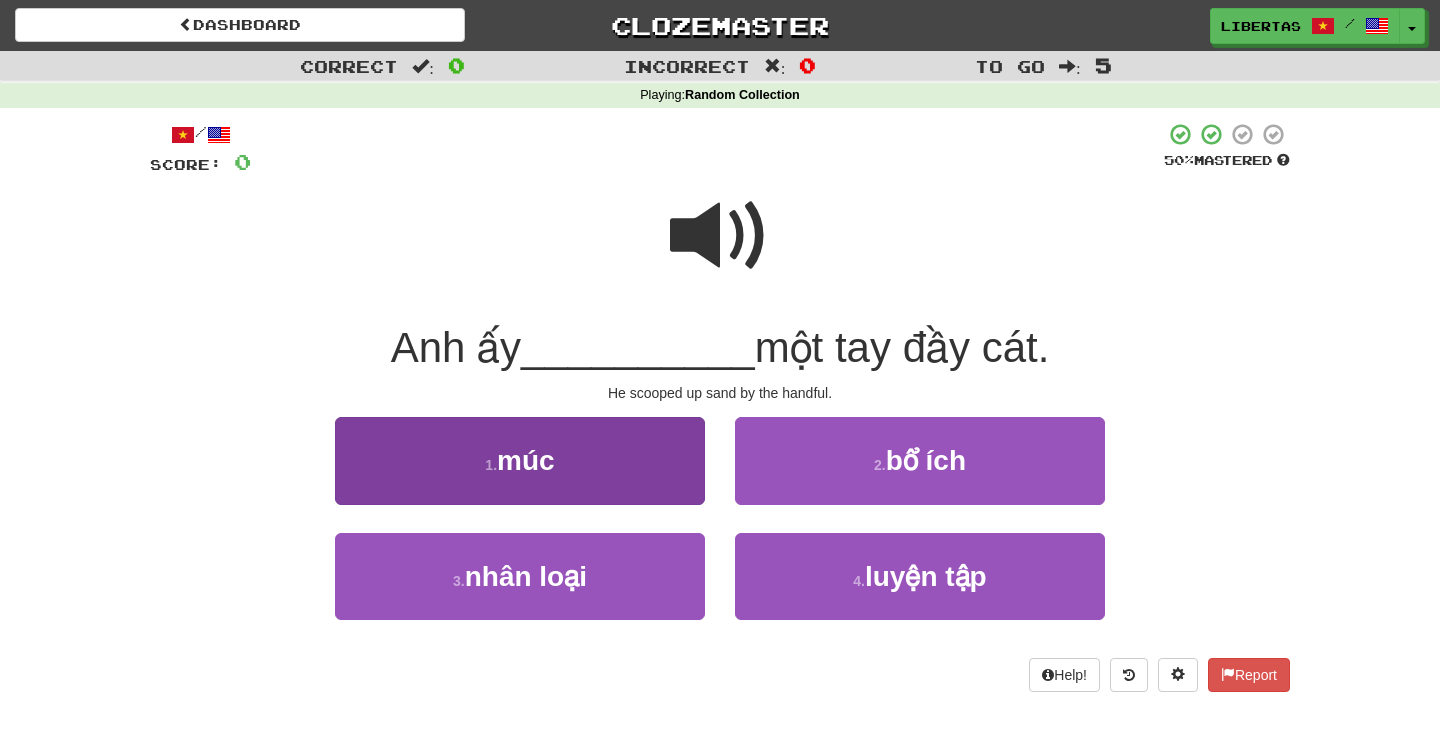 click on "1 .  múc" at bounding box center (520, 460) 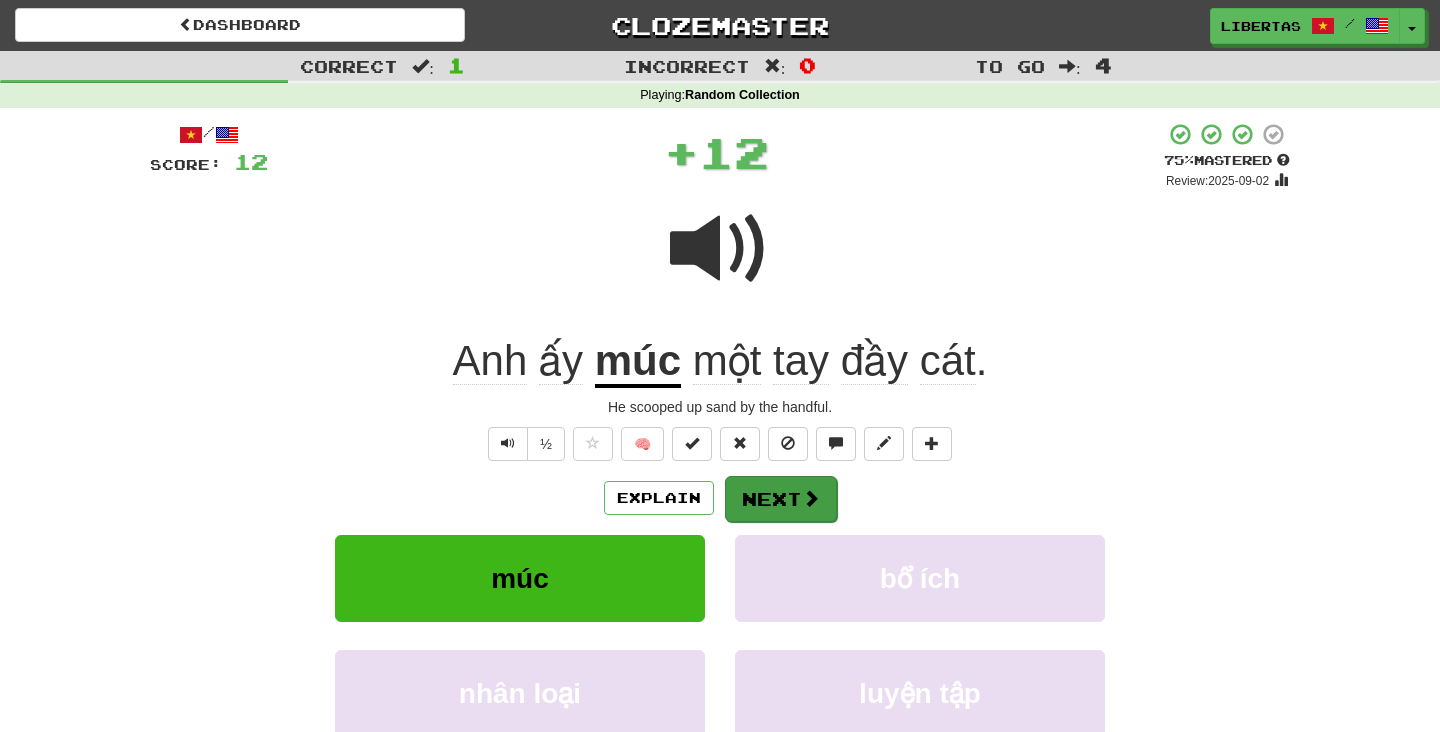 click on "Next" at bounding box center (781, 499) 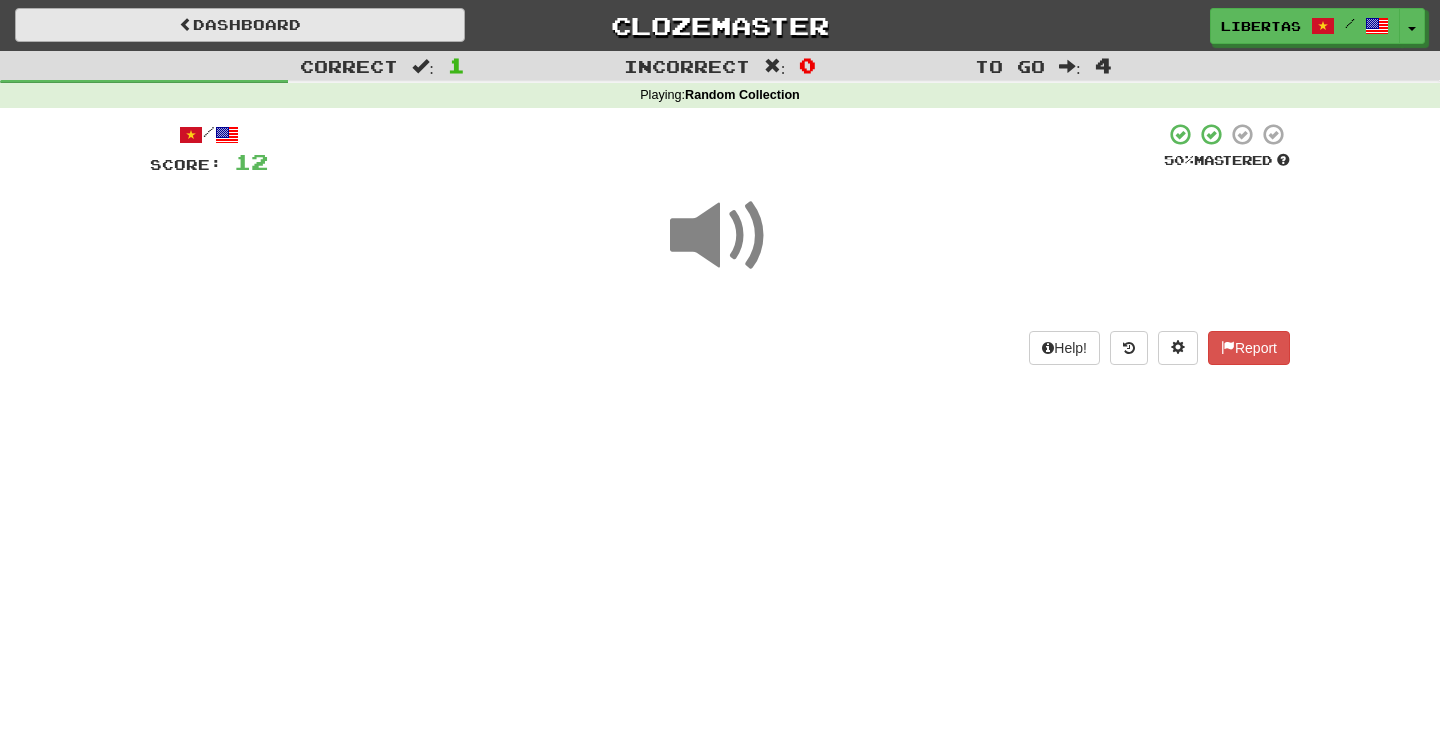 click on "Dashboard" at bounding box center (240, 25) 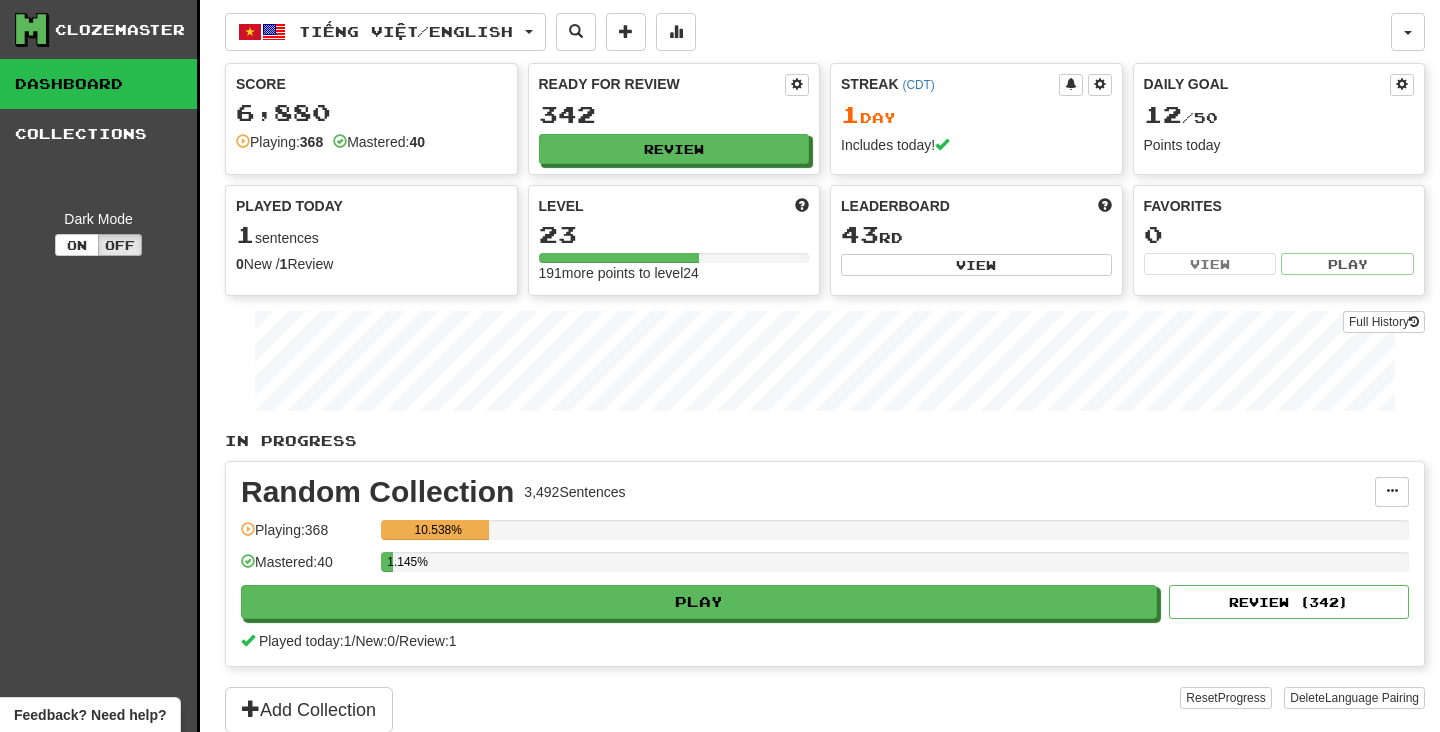 scroll, scrollTop: 0, scrollLeft: 0, axis: both 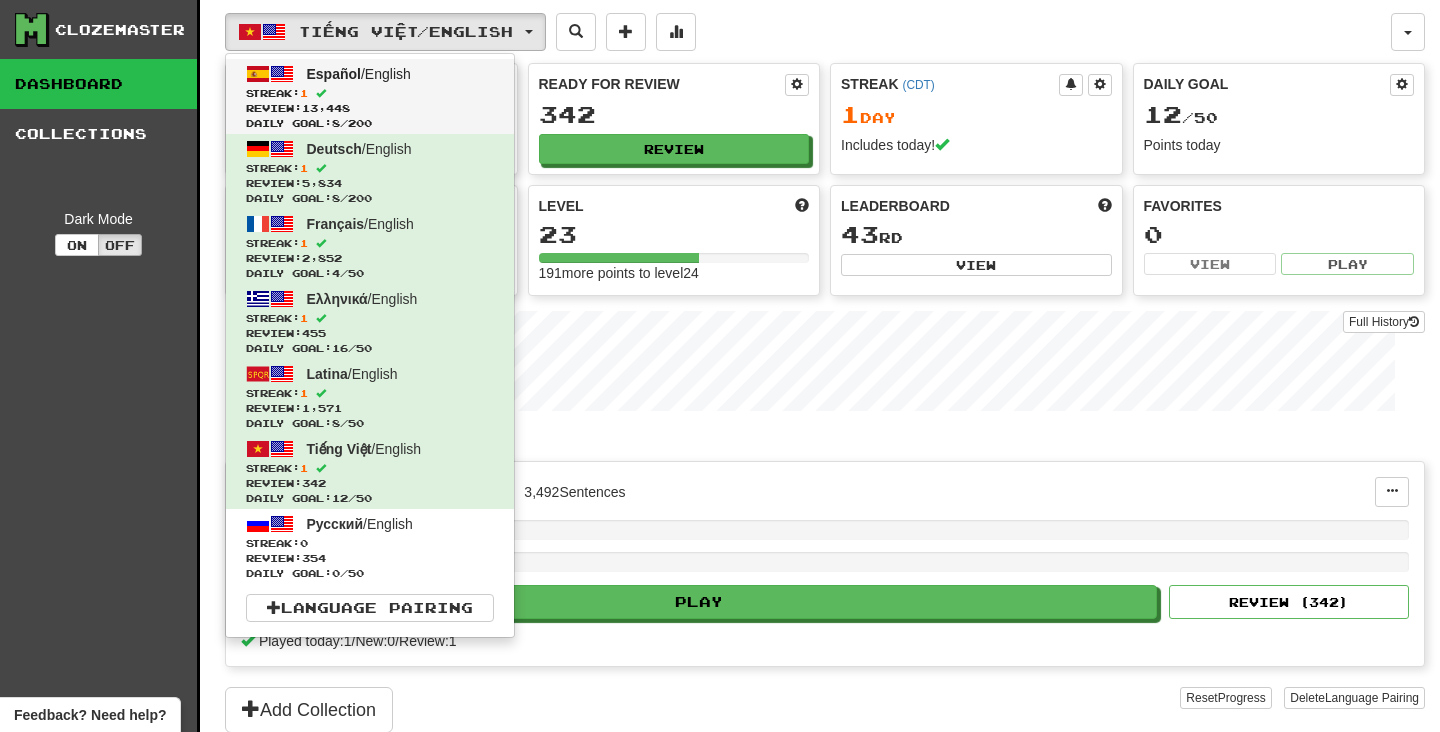 click on "Review:  13,448" at bounding box center [370, 108] 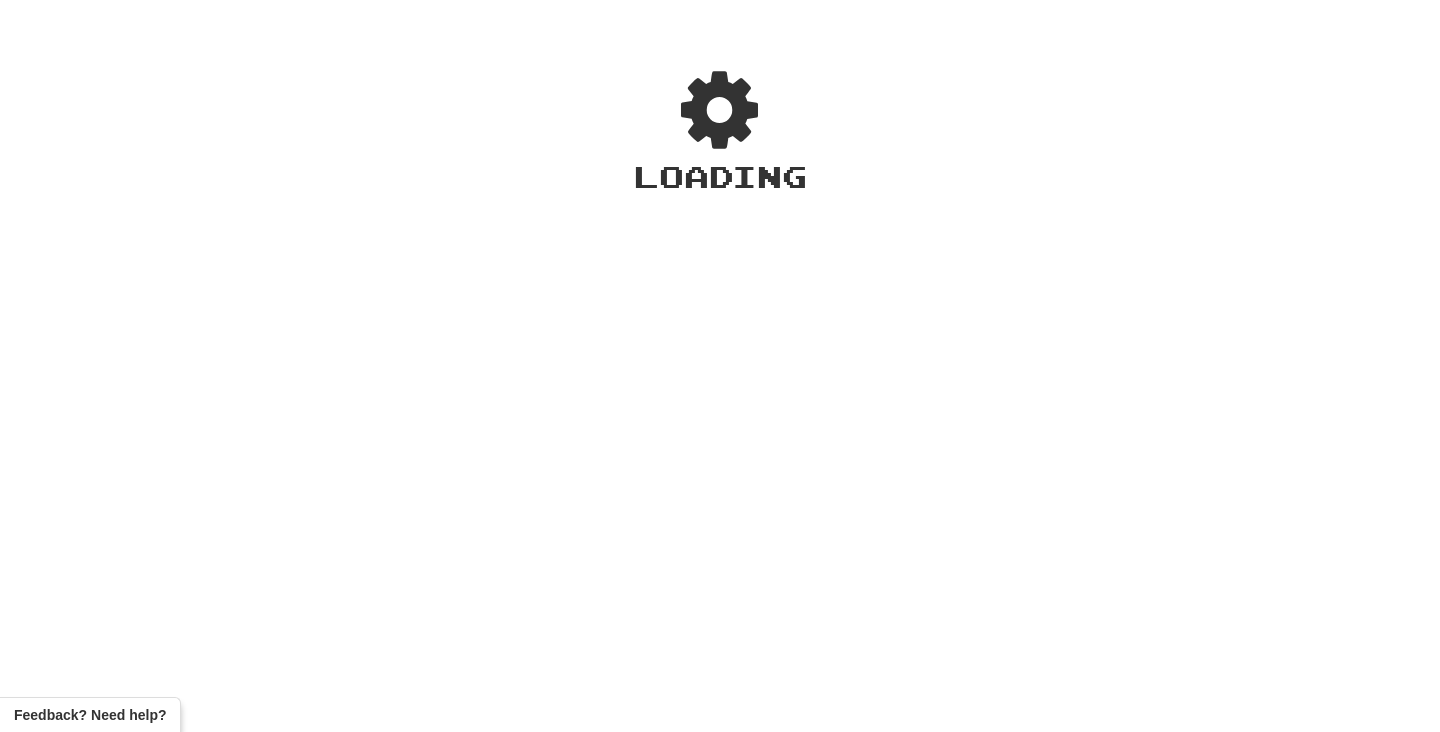 scroll, scrollTop: 0, scrollLeft: 0, axis: both 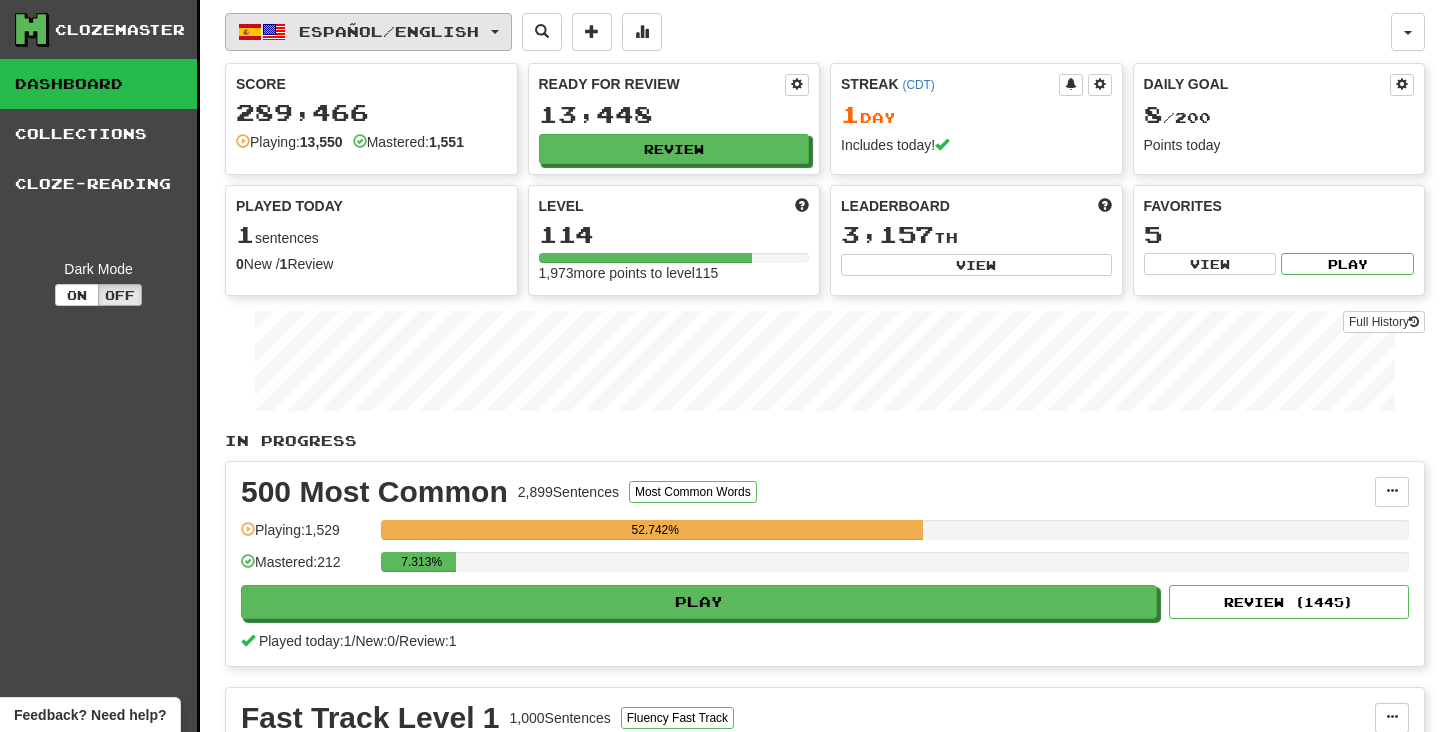 click on "Español  /  English" 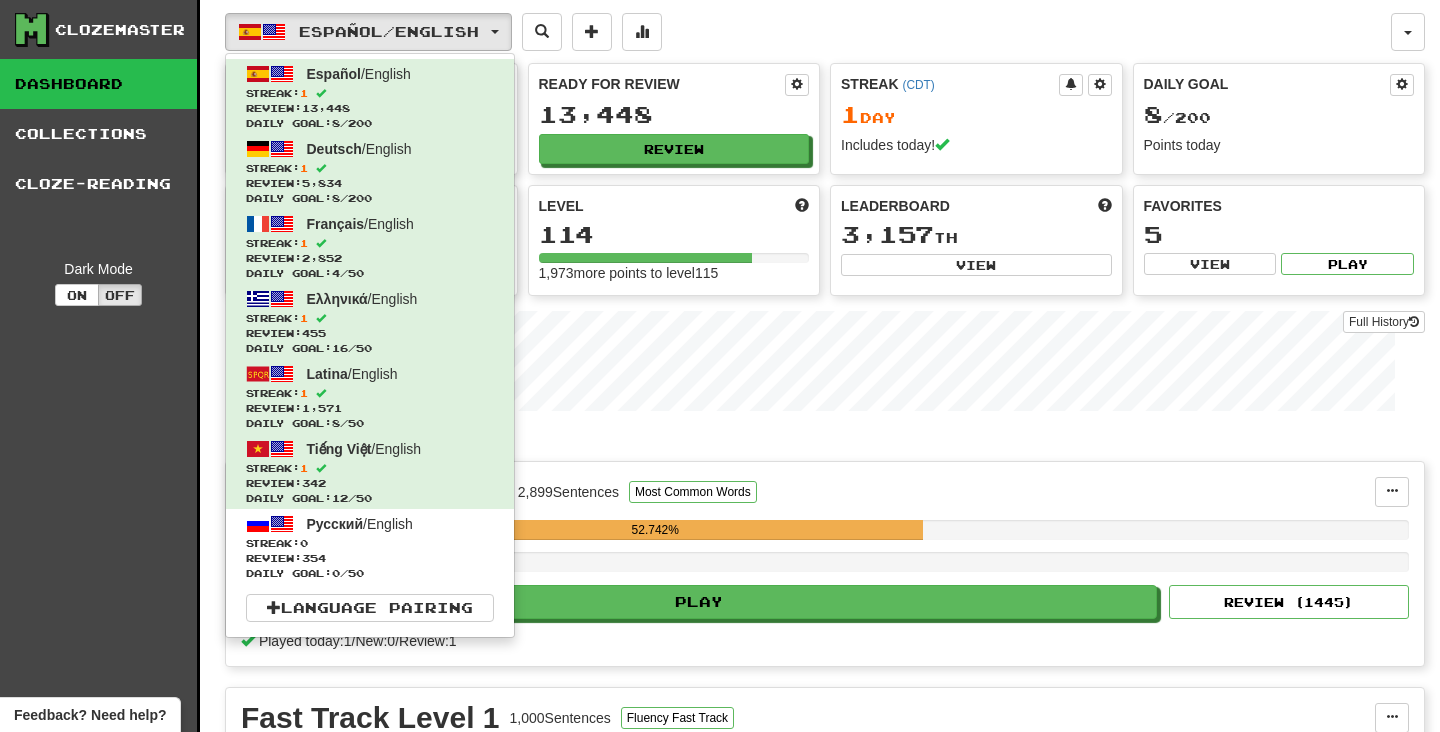 click on "Español  /  English Español  /  English Streak:  1   Review:  13,448 Daily Goal:  8  /  200 Deutsch  /  English Streak:  1   Review:  5,834 Daily Goal:  8  /  200 Français  /  English Streak:  1   Review:  2,852 Daily Goal:  4  /  50 Ελληνικά  /  English Streak:  1   Review:  455 Daily Goal:  16  /  50 Latina  /  English Streak:  1   Review:  1,571 Daily Goal:  8  /  50 Tiếng Việt  /  English Streak:  1   Review:  342 Daily Goal:  12  /  50 Русский  /  English Streak:  0   Review:  354 Daily Goal:  0  /  50  Language Pairing" 